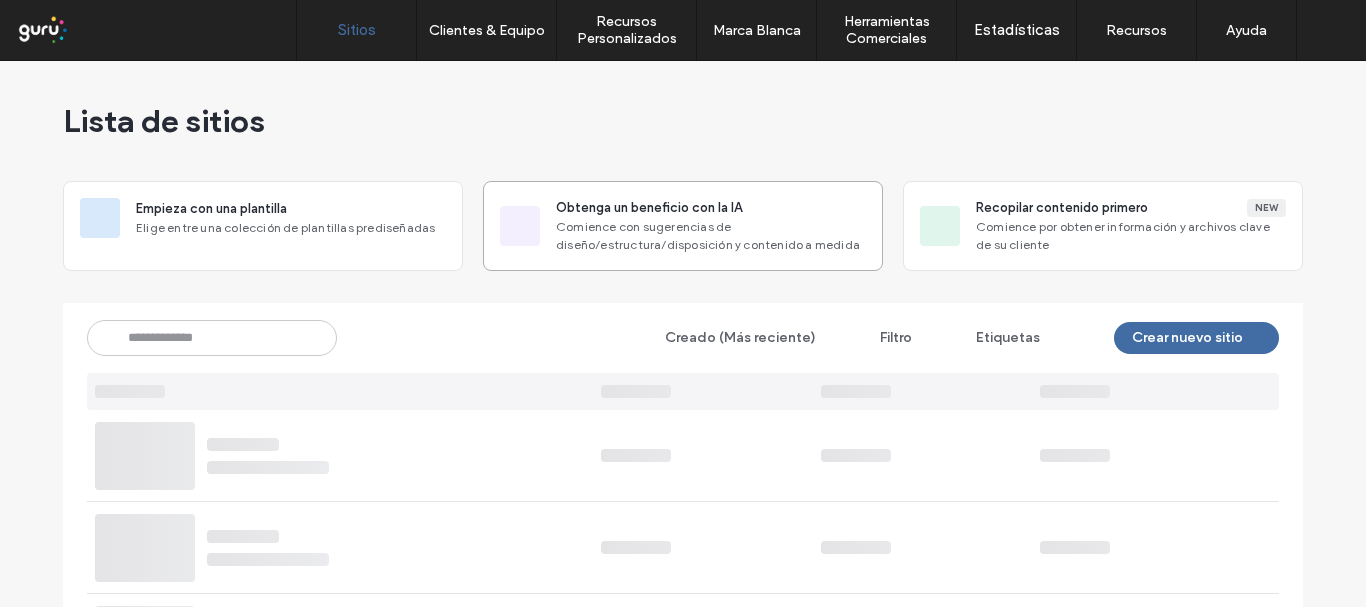scroll, scrollTop: 0, scrollLeft: 0, axis: both 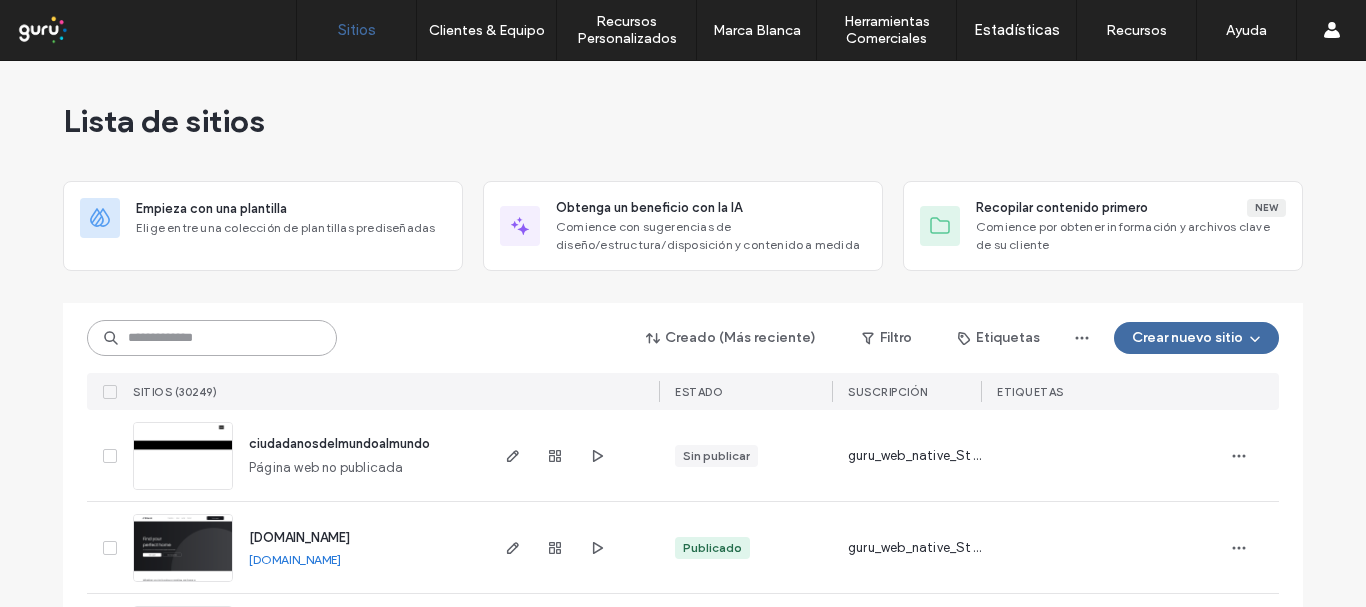 click at bounding box center (212, 338) 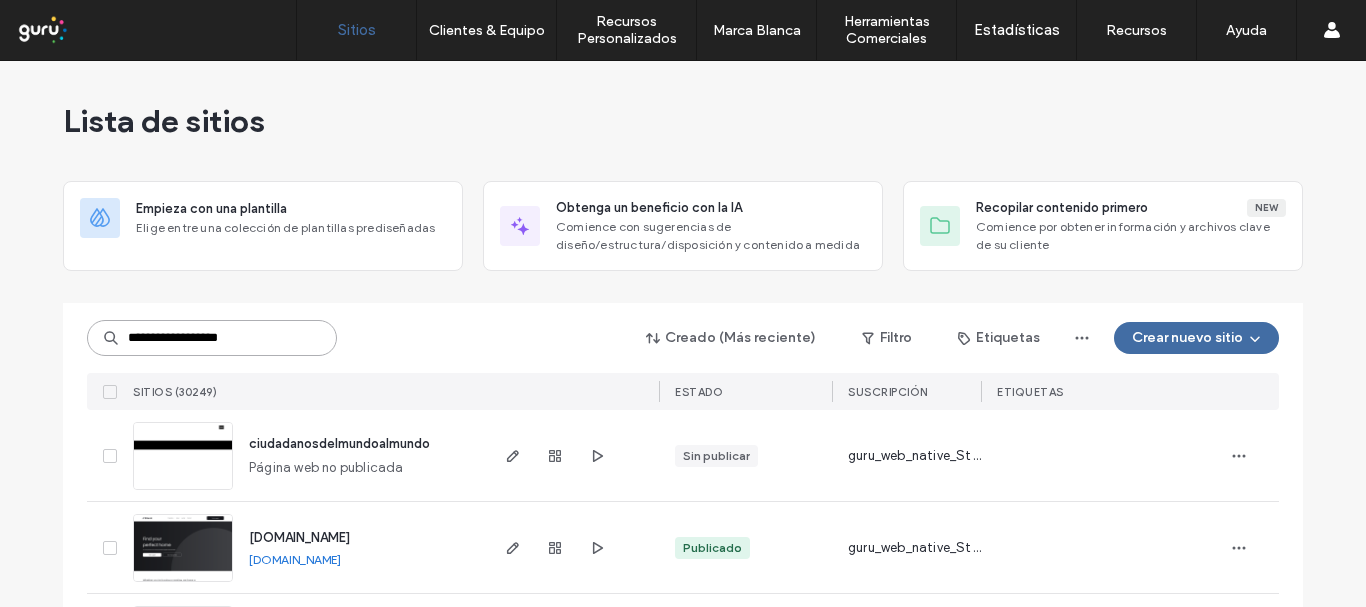type on "**********" 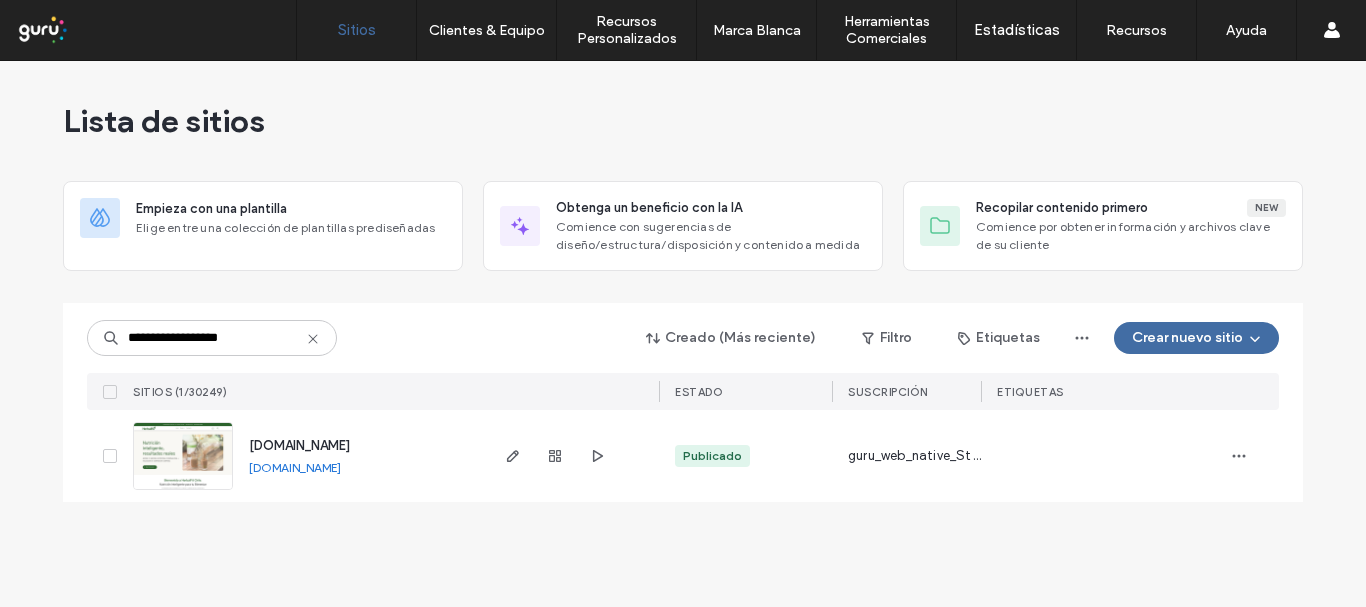 click on "[DOMAIN_NAME]" at bounding box center (299, 445) 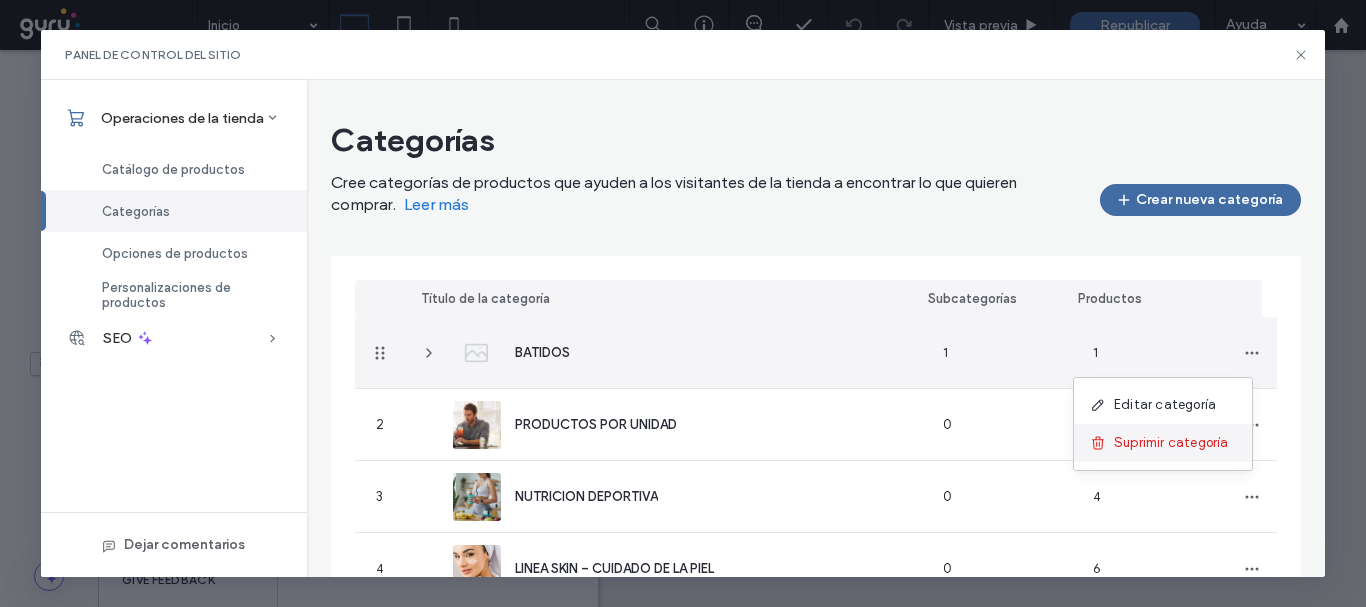 click on "Suprimir categoría" at bounding box center (1171, 443) 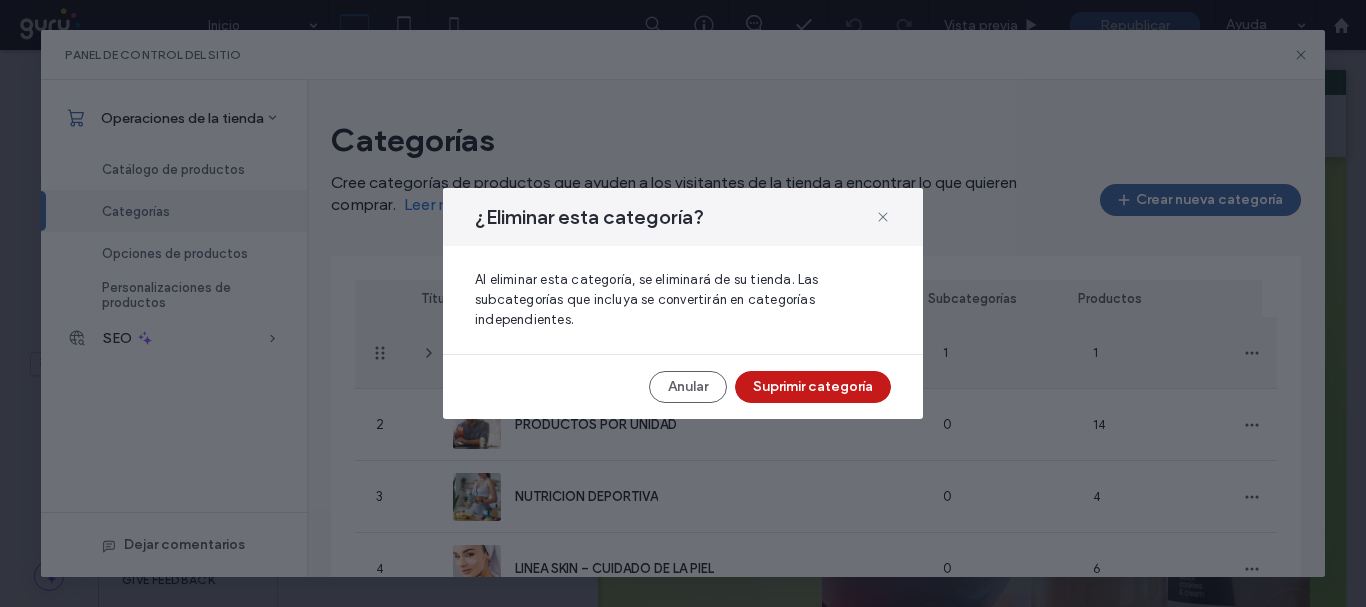 click on "Suprimir categoría" at bounding box center [813, 387] 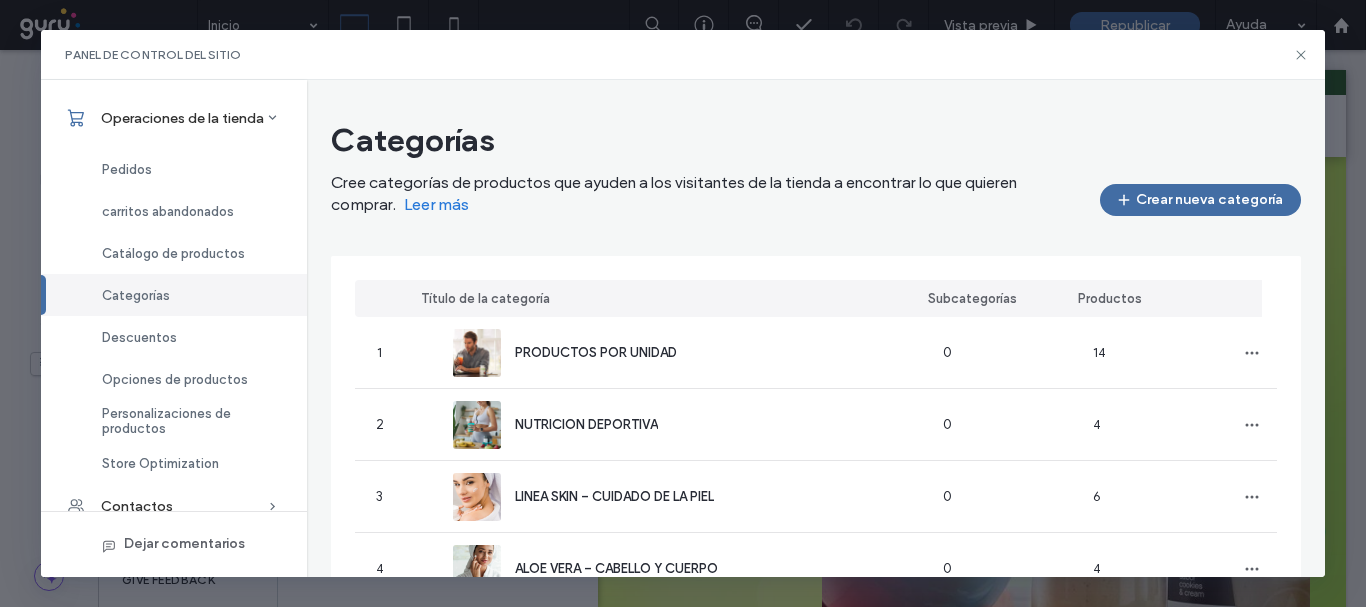 scroll, scrollTop: 220, scrollLeft: 0, axis: vertical 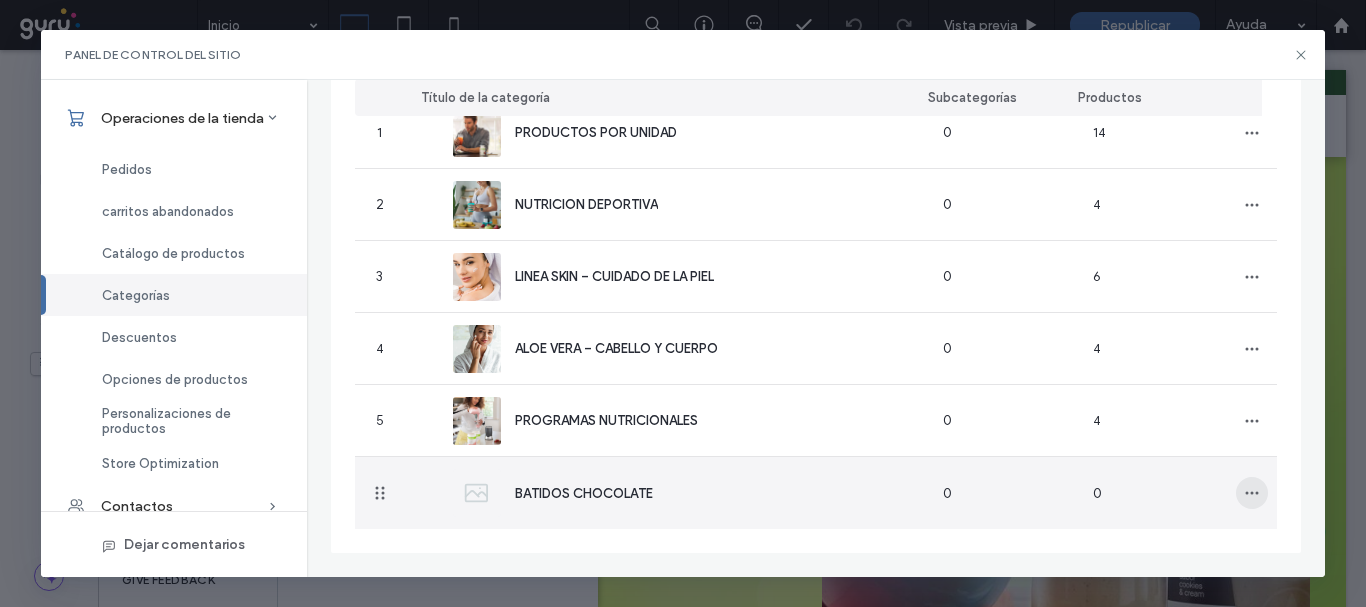 click 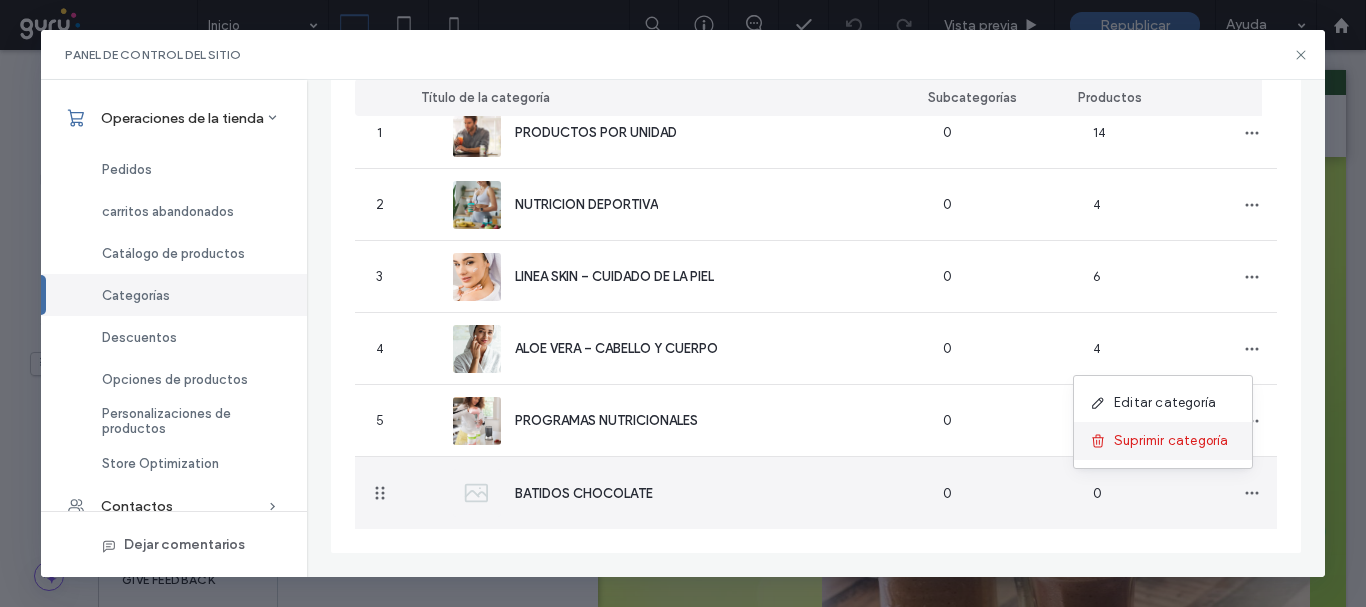 click on "Suprimir categoría" at bounding box center [1171, 441] 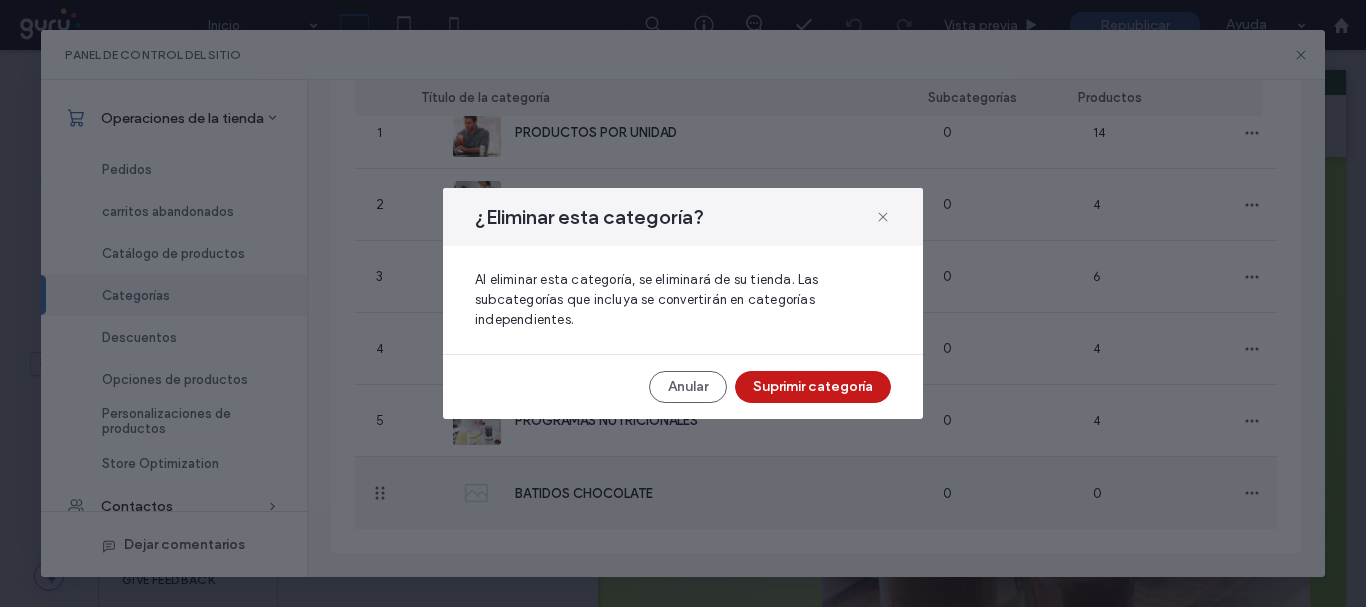 click on "Suprimir categoría" at bounding box center (813, 387) 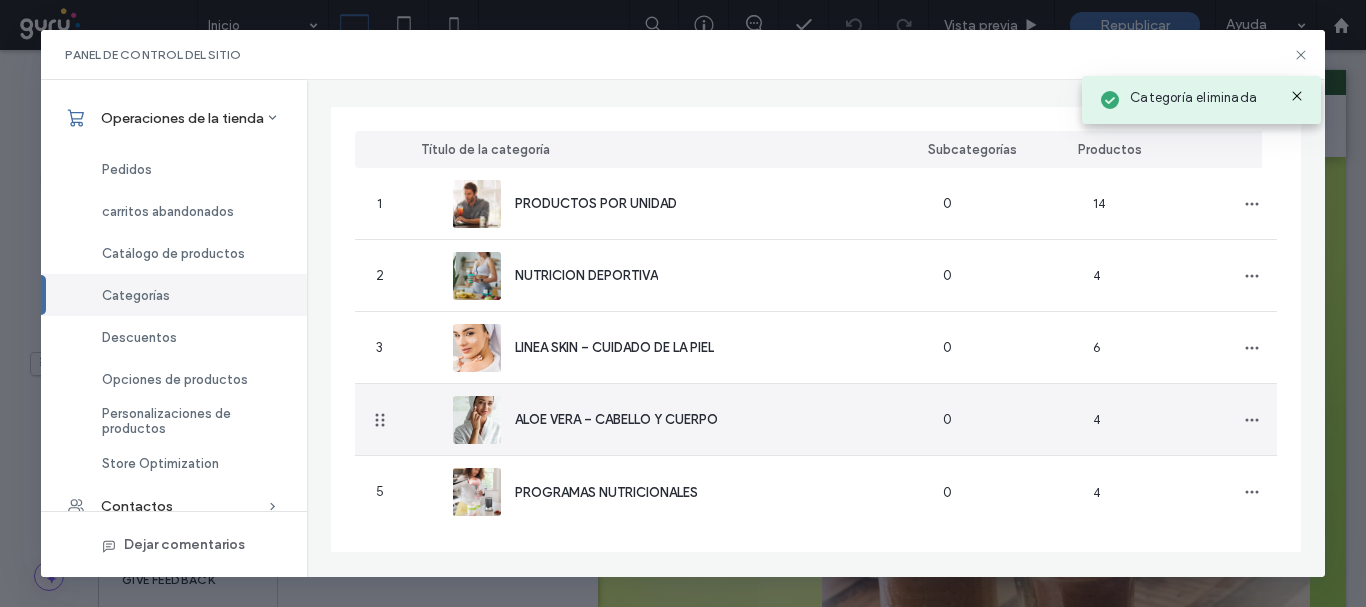 scroll, scrollTop: 149, scrollLeft: 0, axis: vertical 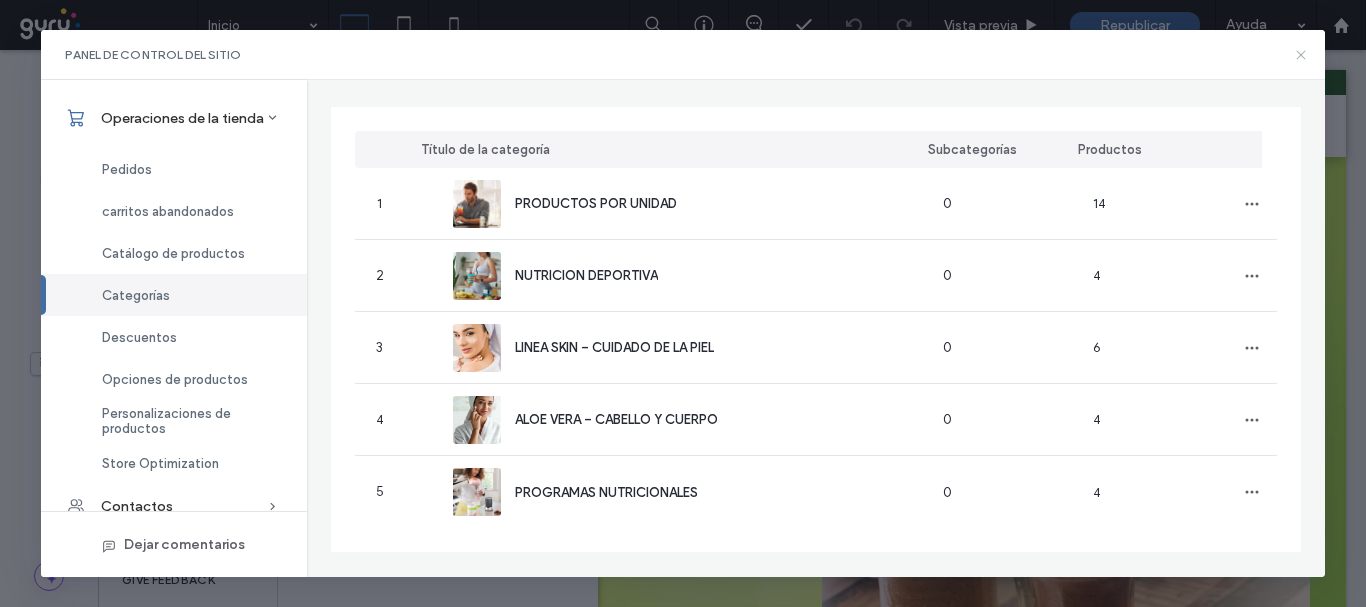 click 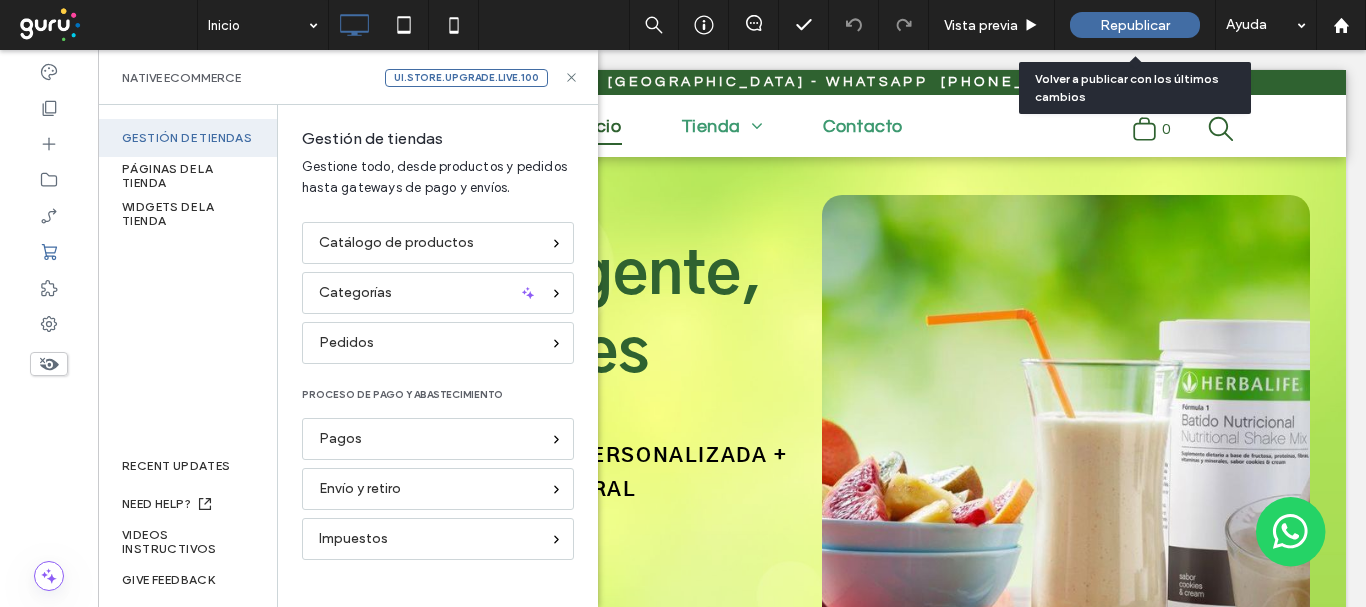 click on "Republicar" at bounding box center (1135, 25) 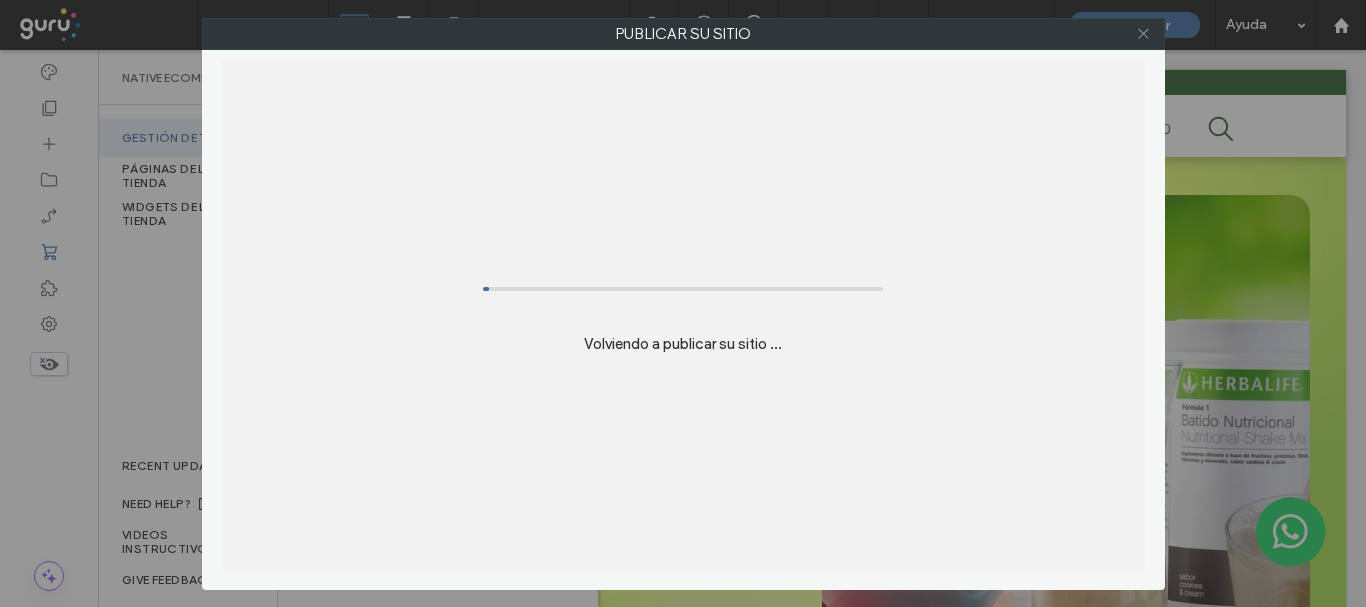 scroll, scrollTop: 0, scrollLeft: 0, axis: both 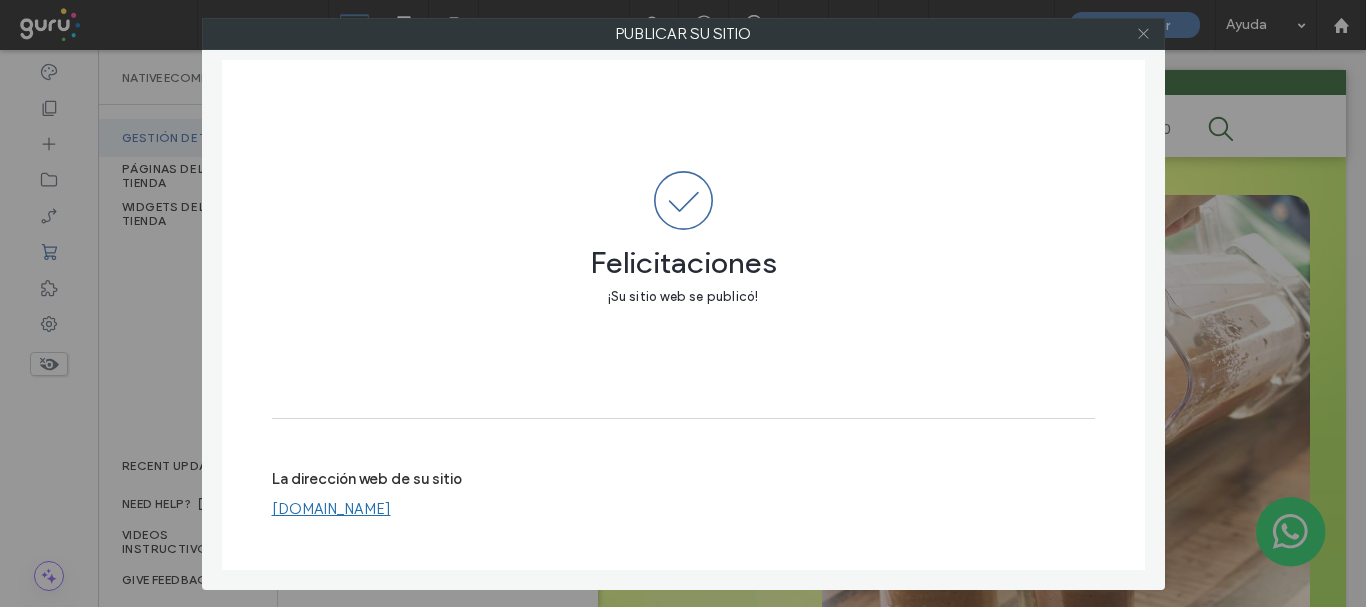 click at bounding box center [683, 303] 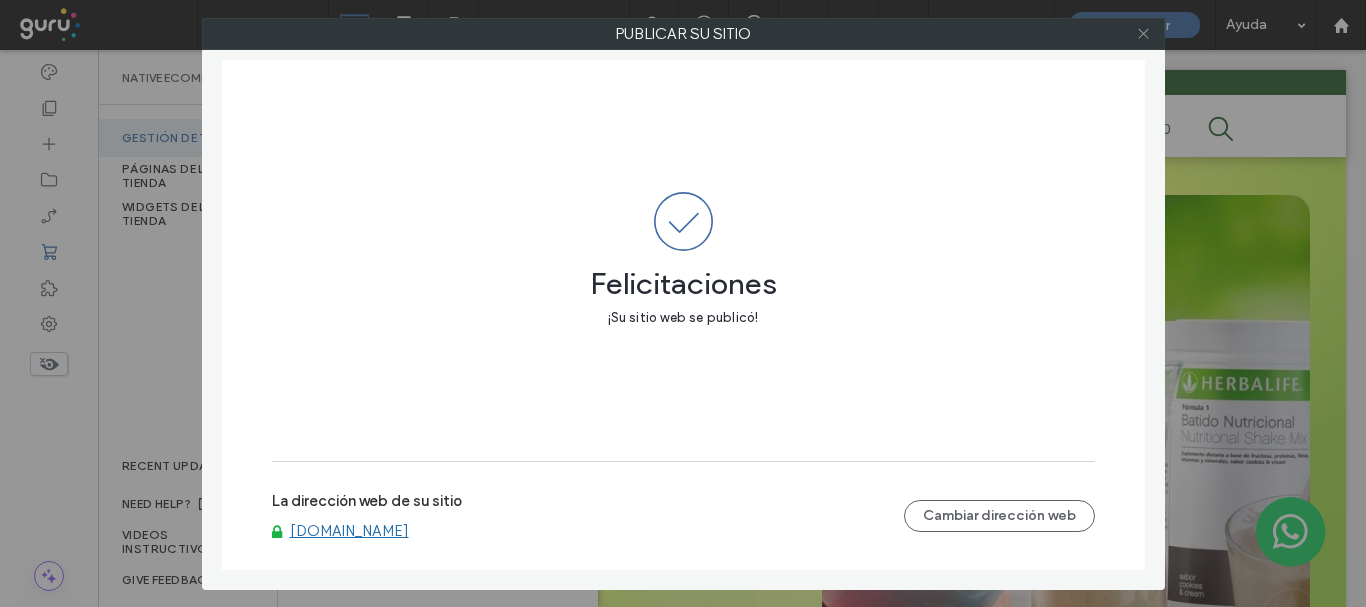click 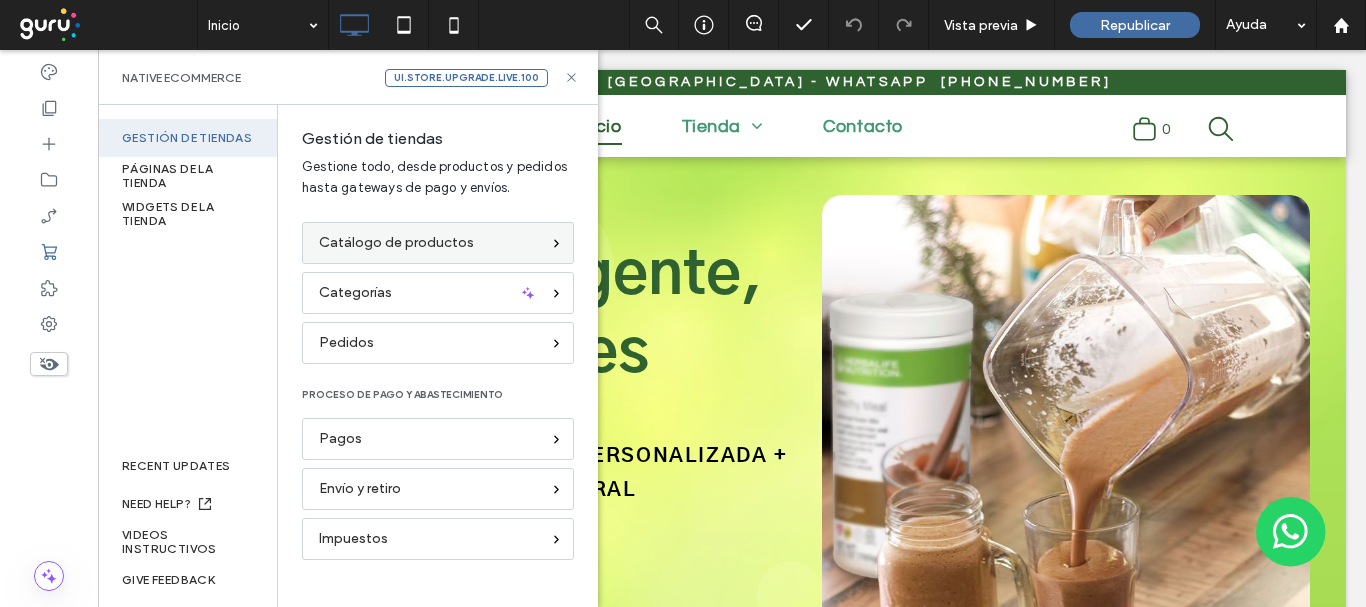 click on "Catálogo de productos" at bounding box center [396, 243] 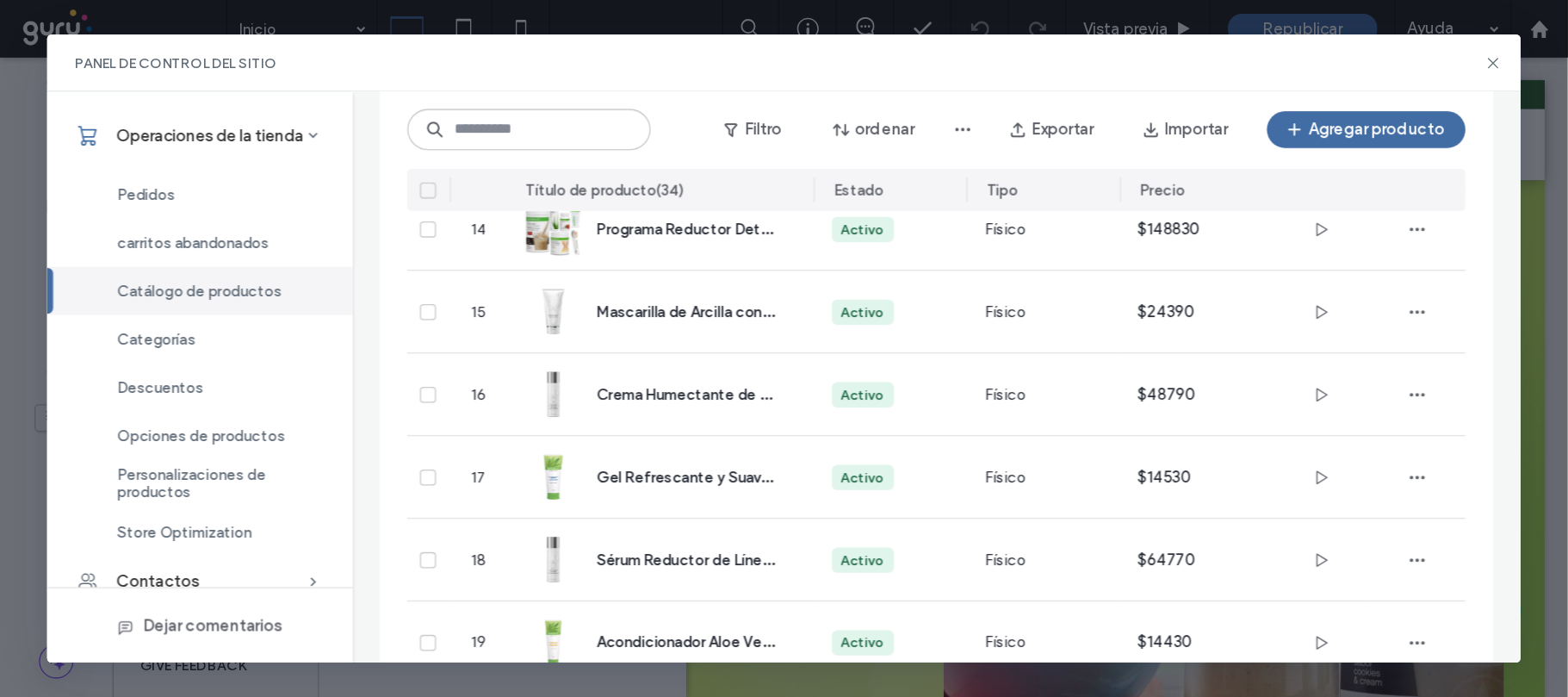 scroll, scrollTop: 1932, scrollLeft: 0, axis: vertical 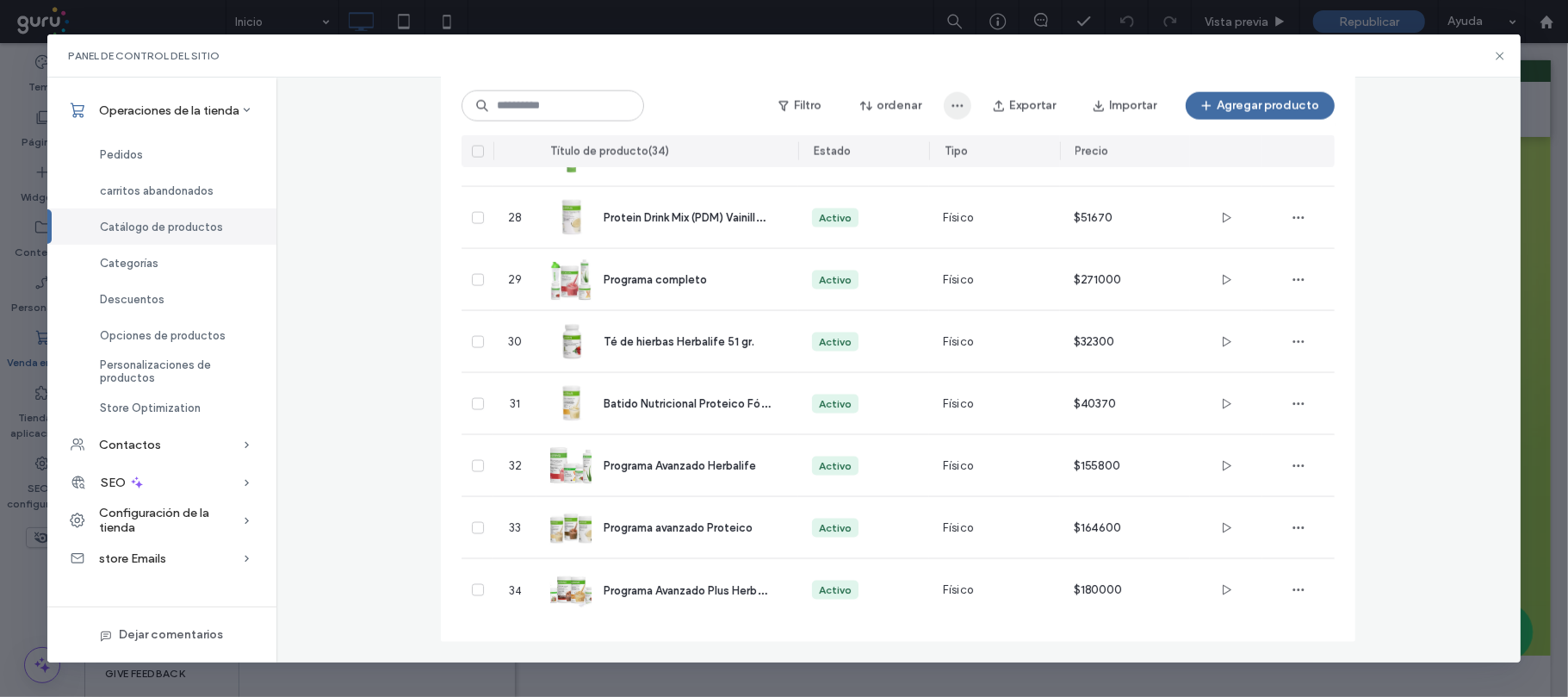 drag, startPoint x: 1151, startPoint y: 1, endPoint x: 964, endPoint y: 97, distance: 210.20228 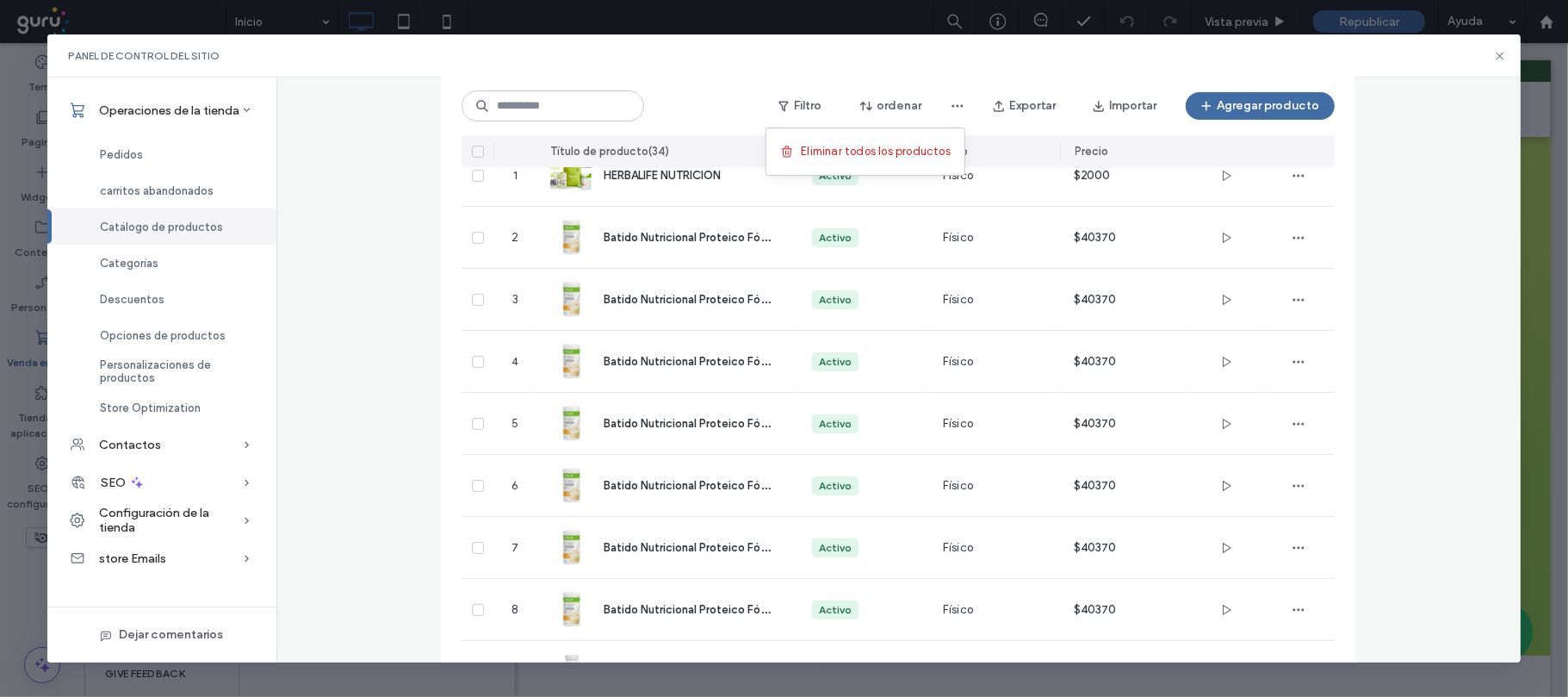 scroll, scrollTop: 132, scrollLeft: 0, axis: vertical 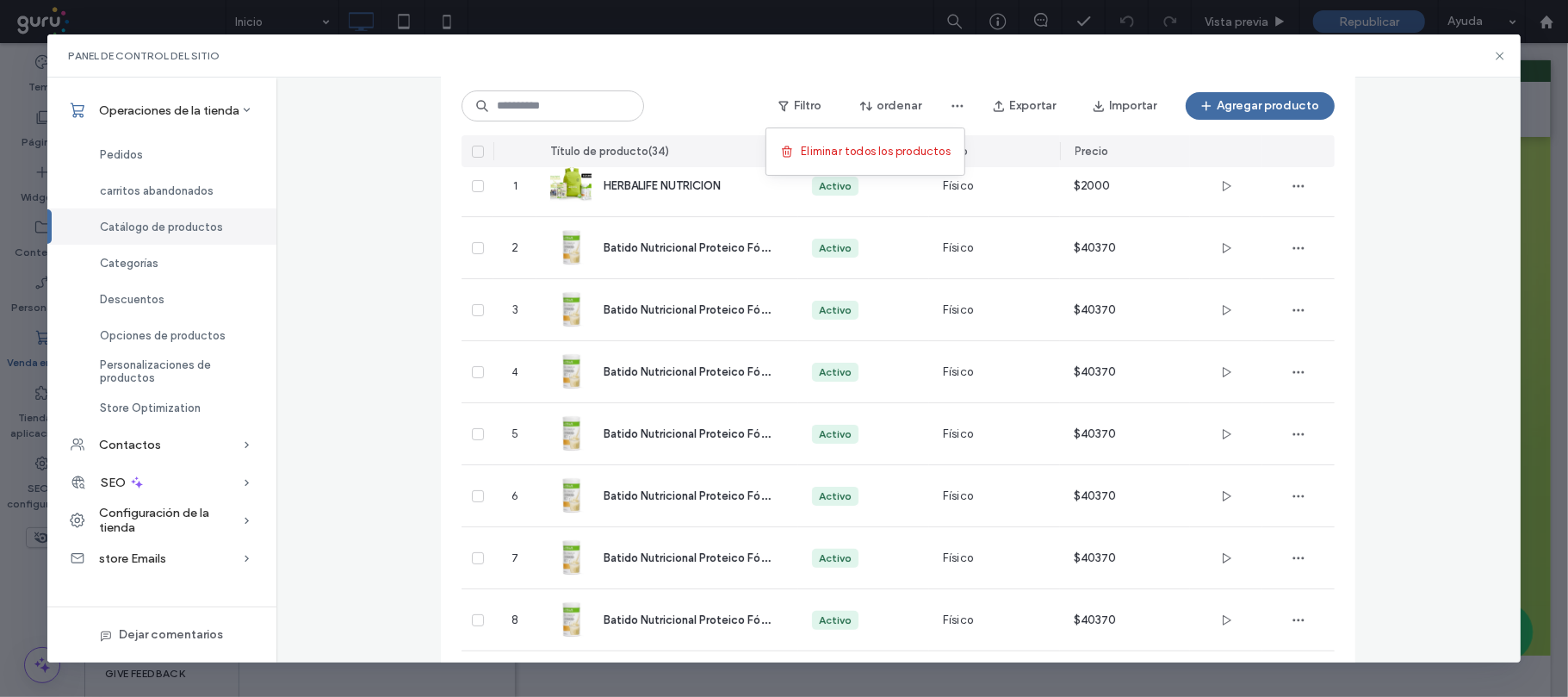 click on "Catálogo de productos Agregue y administre los productos que venda, ya sea de forma única o recurrente. Leer más 0 productos seleccionados Filtro ordenar Exportar Importar Agregar producto Título de producto  ( 34 ) Estado Tipo Precio 1 HERBALIFE NUTRICION Activo Físico $2000 2 Batido Nutricional Proteico Fórmula 1 Herbalife  - Naranja crema Activo Físico $40370 3 Batido Nutricional Proteico Fórmula 1 Herbalife  - Banana Caramelo Activo Físico $40370 4 Batido Nutricional Proteico Fórmula 1 Herbalife  - Canela y Especias Activo Físico $40370 5 Batido Nutricional Proteico Fórmula 1 Herbalife  - Dulce de Leche Activo Físico $40370 6 Batido Nutricional Proteico Fórmula 1 Herbalife  - Choco avellanas Activo Físico $40370 7 Batido Nutricional Proteico Fórmula 1 Herbalife  - Coockies and Cream Activo Físico $40370 8 Batido Nutricional Proteico Fórmula 1 Herbalife  - Frutilla Activo Físico $40370 9 Té de hierbas Herbalife 102gr Activo Físico $56500 10 Liftoff (bebida energética natural) Activo" at bounding box center (898, 1129) 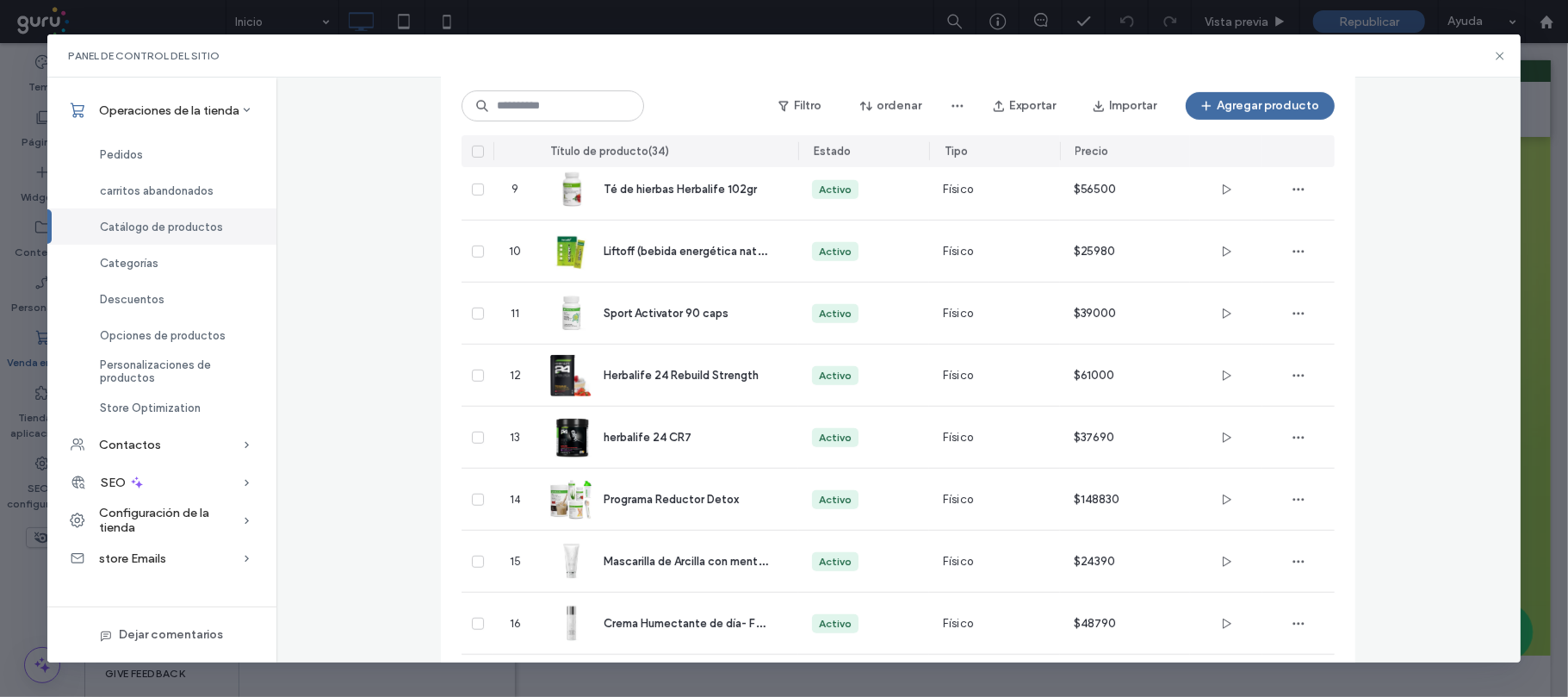 scroll, scrollTop: 631, scrollLeft: 0, axis: vertical 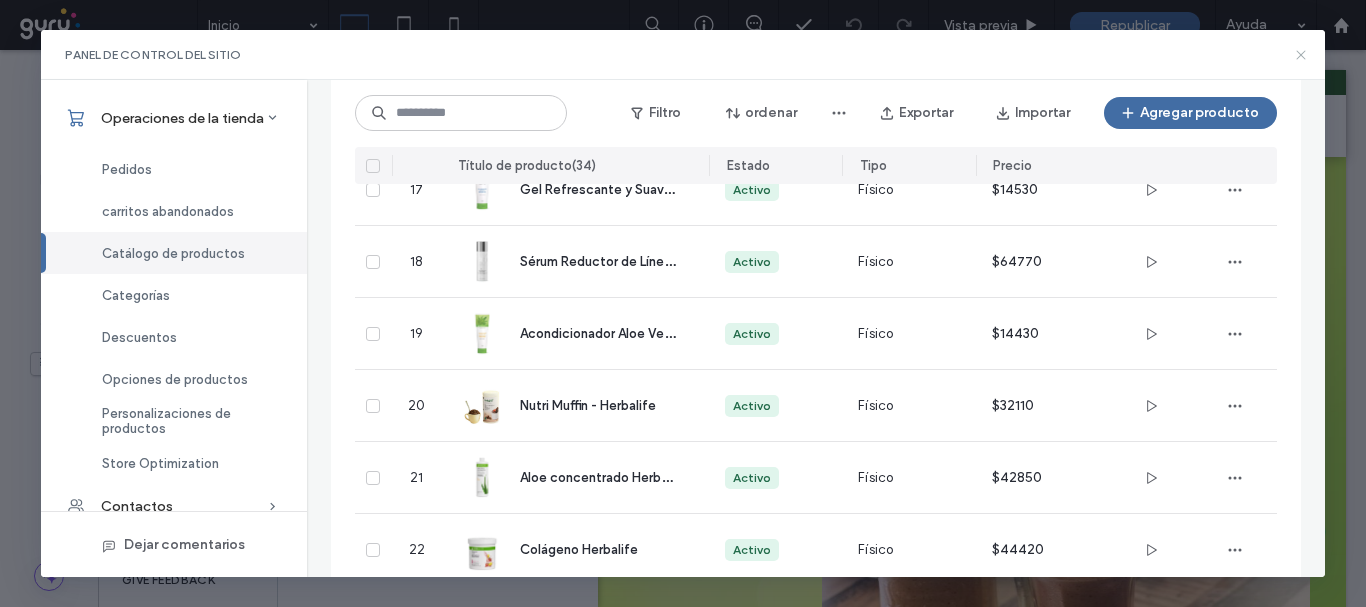 drag, startPoint x: 1301, startPoint y: 55, endPoint x: 1203, endPoint y: 12, distance: 107.01869 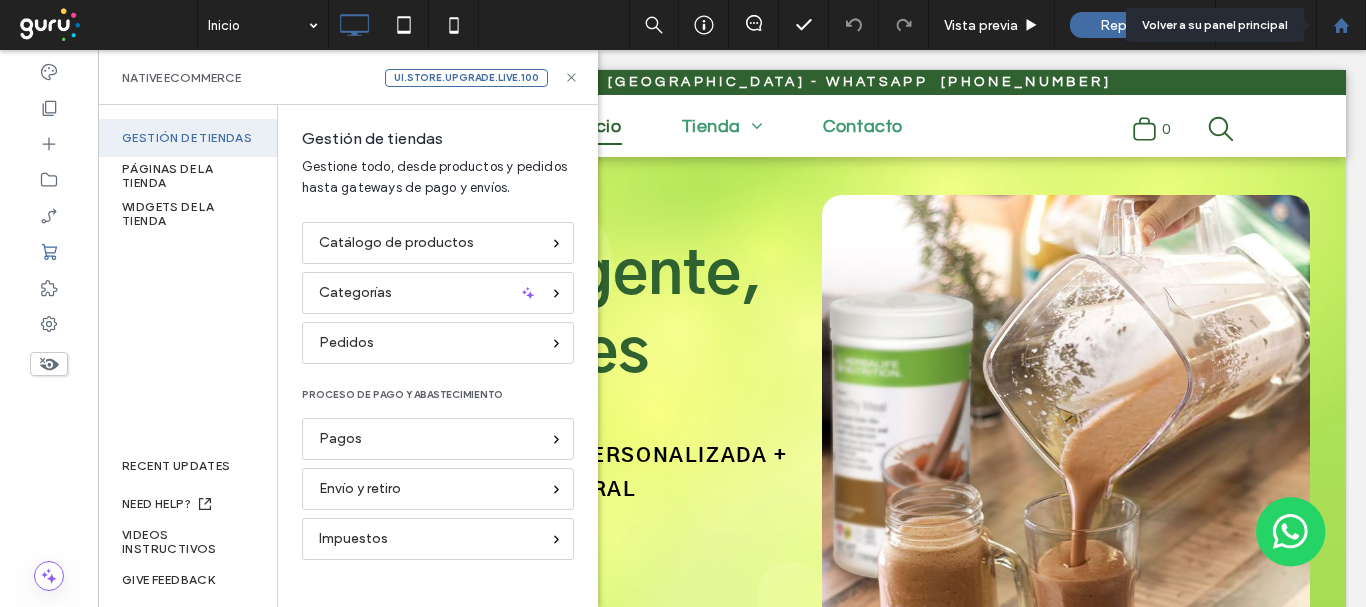 click 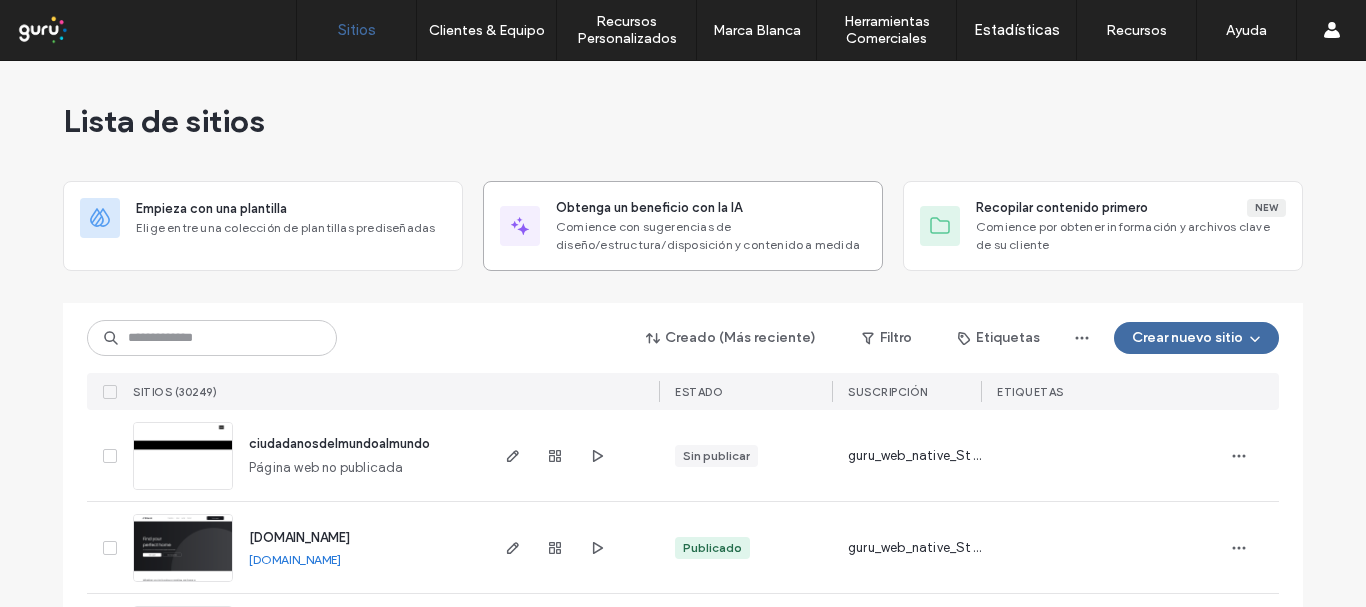 scroll, scrollTop: 0, scrollLeft: 0, axis: both 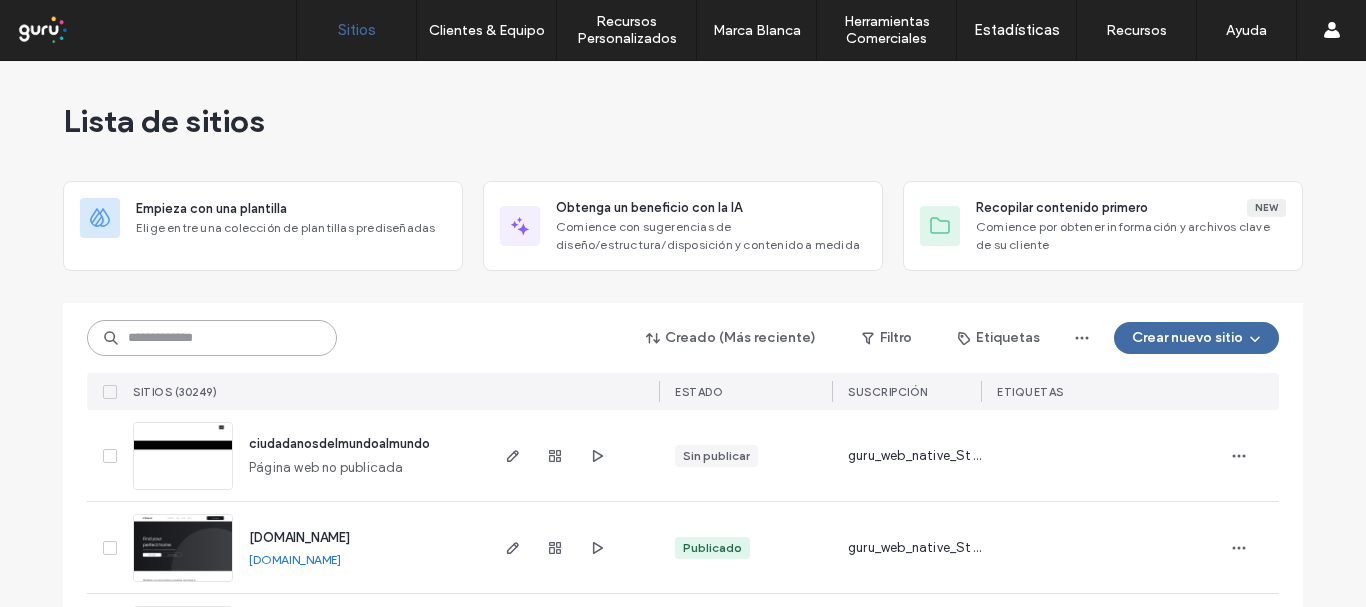 click at bounding box center [212, 338] 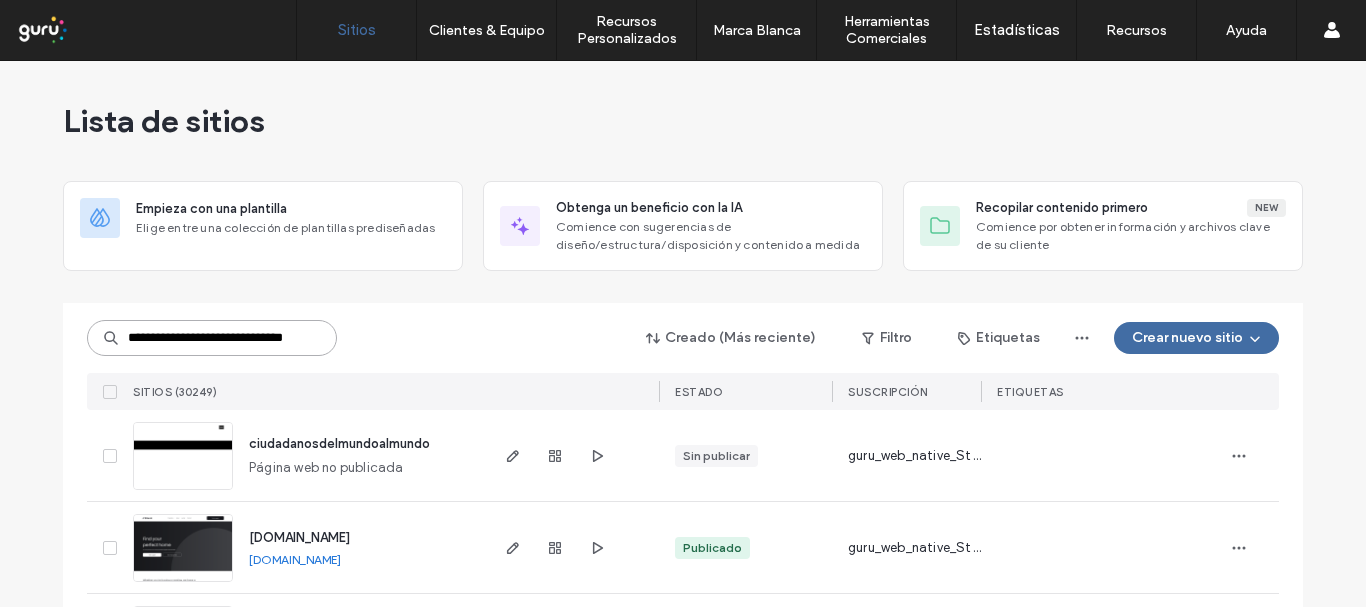 scroll, scrollTop: 0, scrollLeft: 38, axis: horizontal 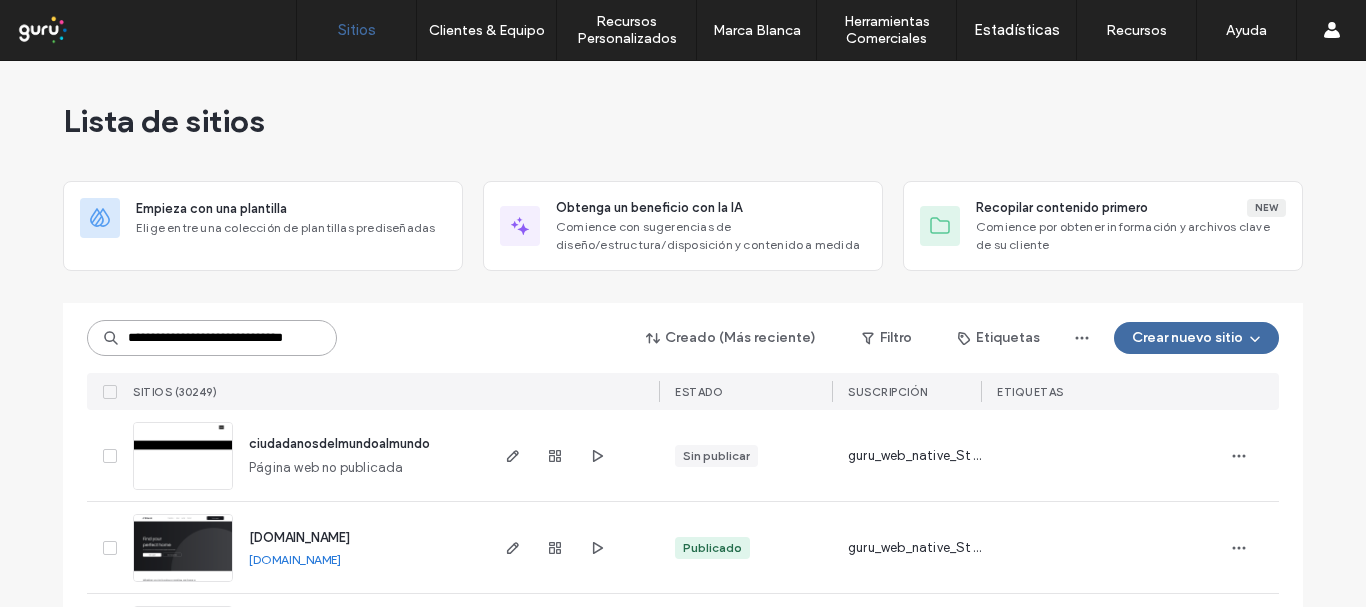 type on "**********" 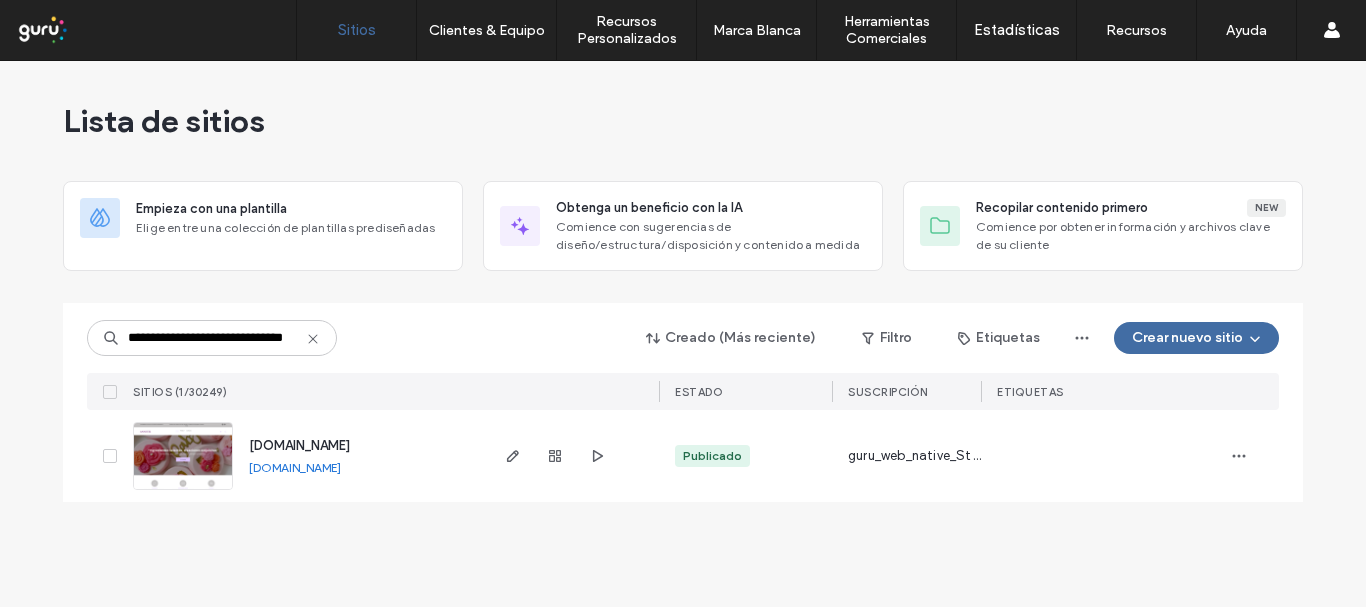 click on "www.anniercatering.com" at bounding box center [299, 445] 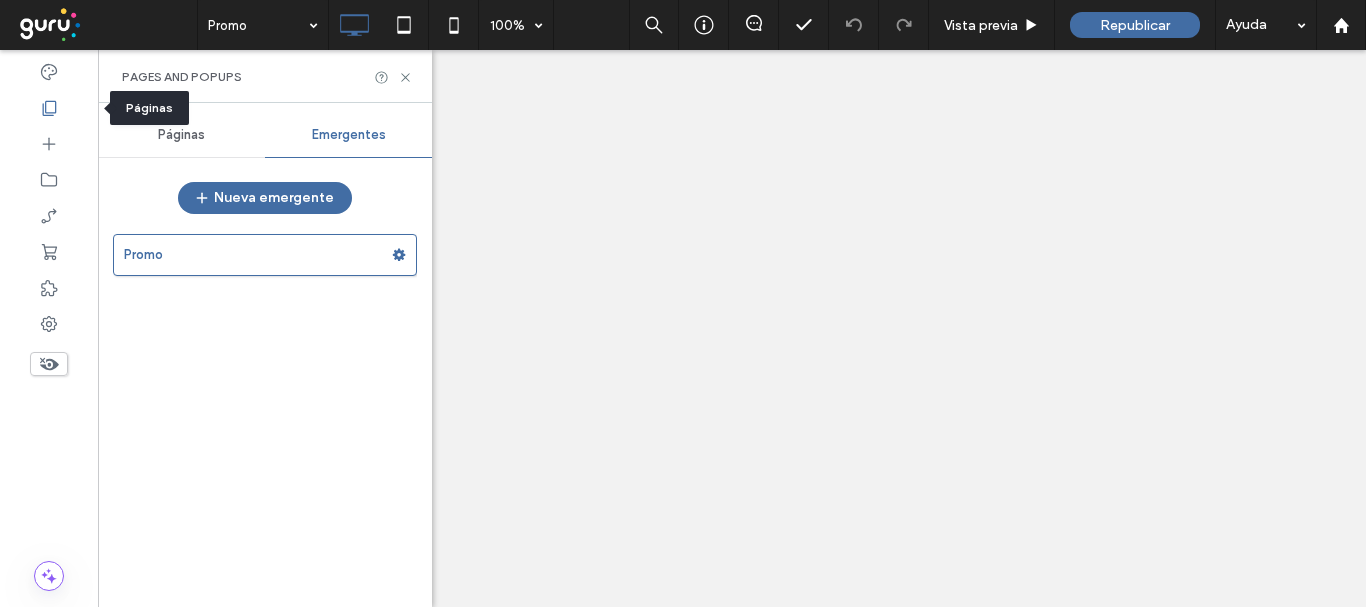 click 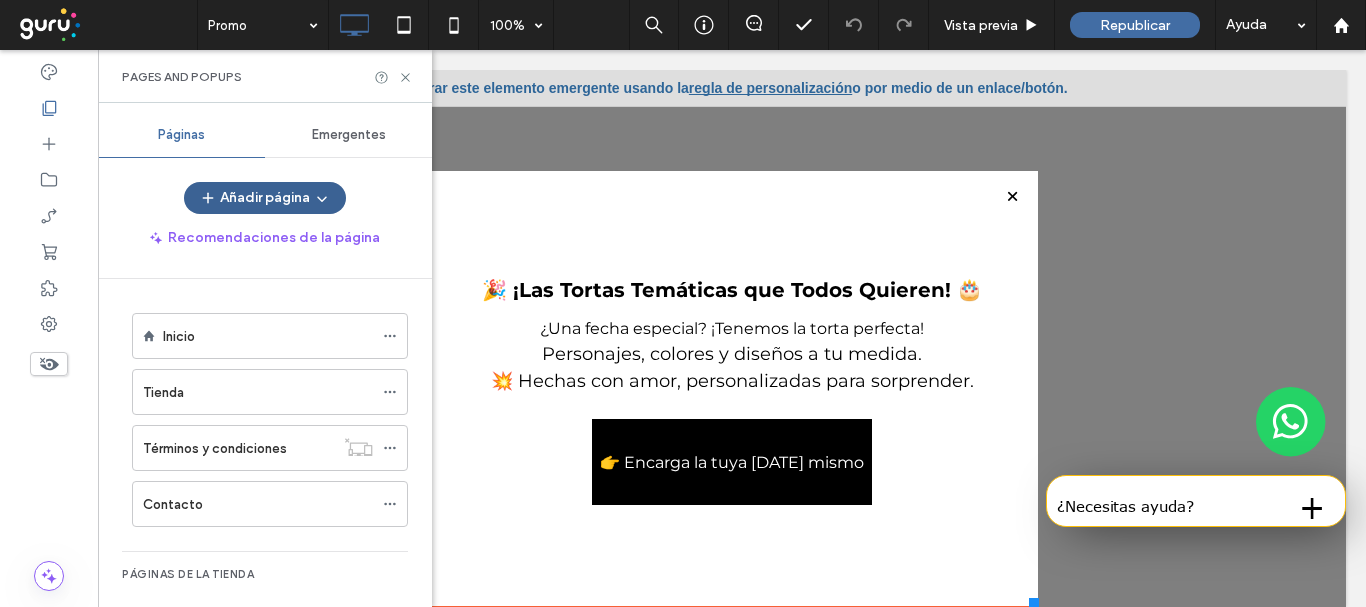 scroll, scrollTop: 0, scrollLeft: 0, axis: both 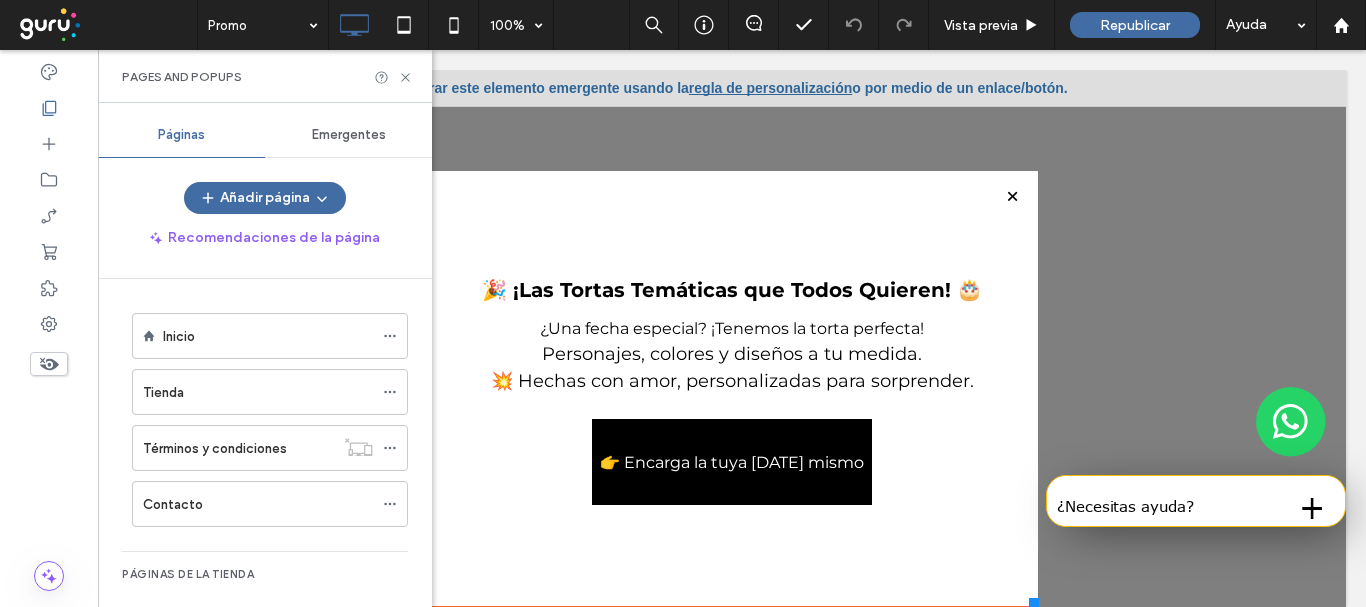 click on "Inicio" at bounding box center [268, 336] 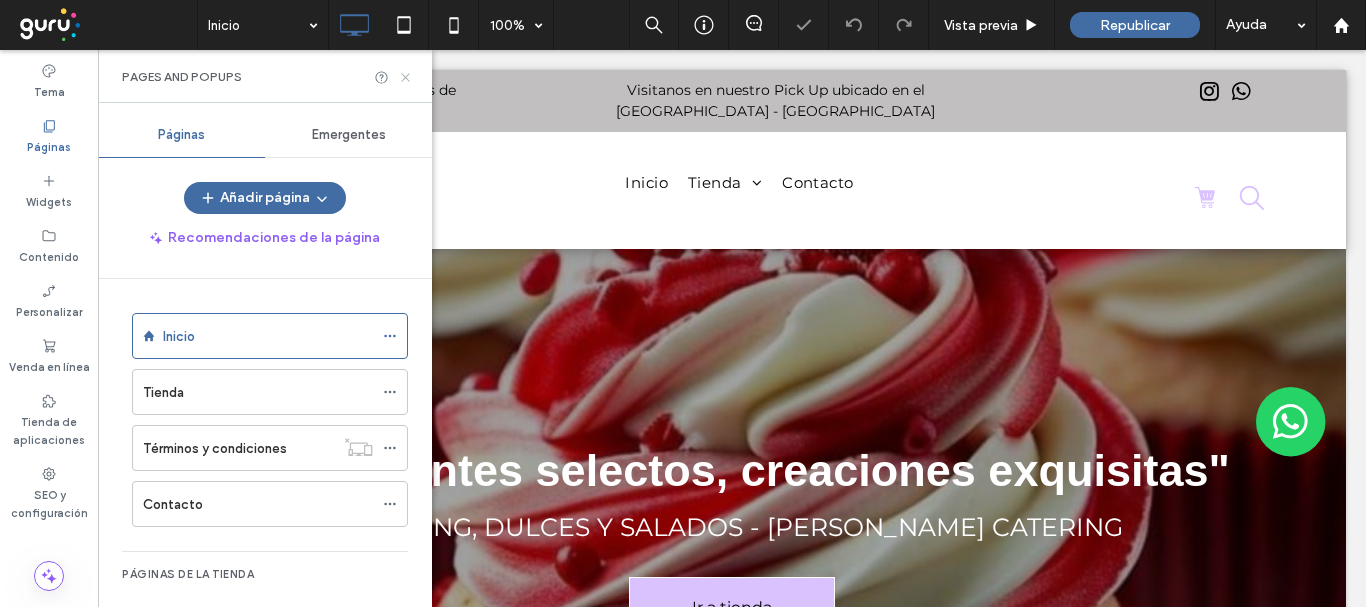 scroll, scrollTop: 0, scrollLeft: 0, axis: both 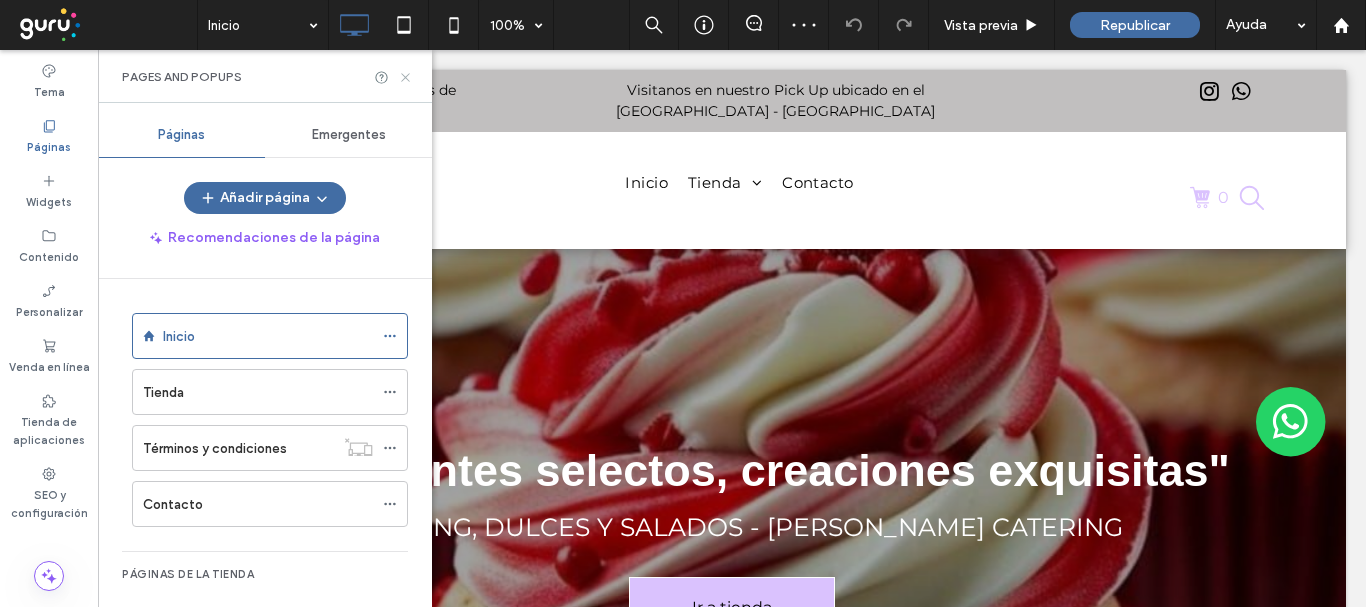click 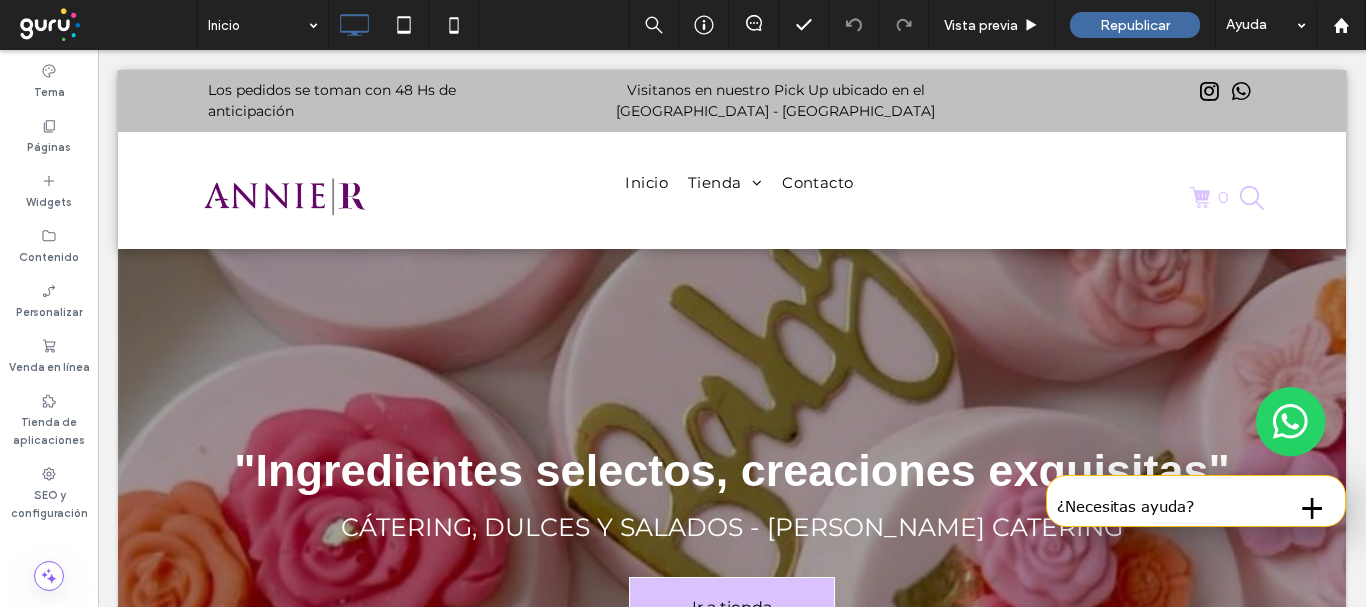 scroll, scrollTop: 122, scrollLeft: 0, axis: vertical 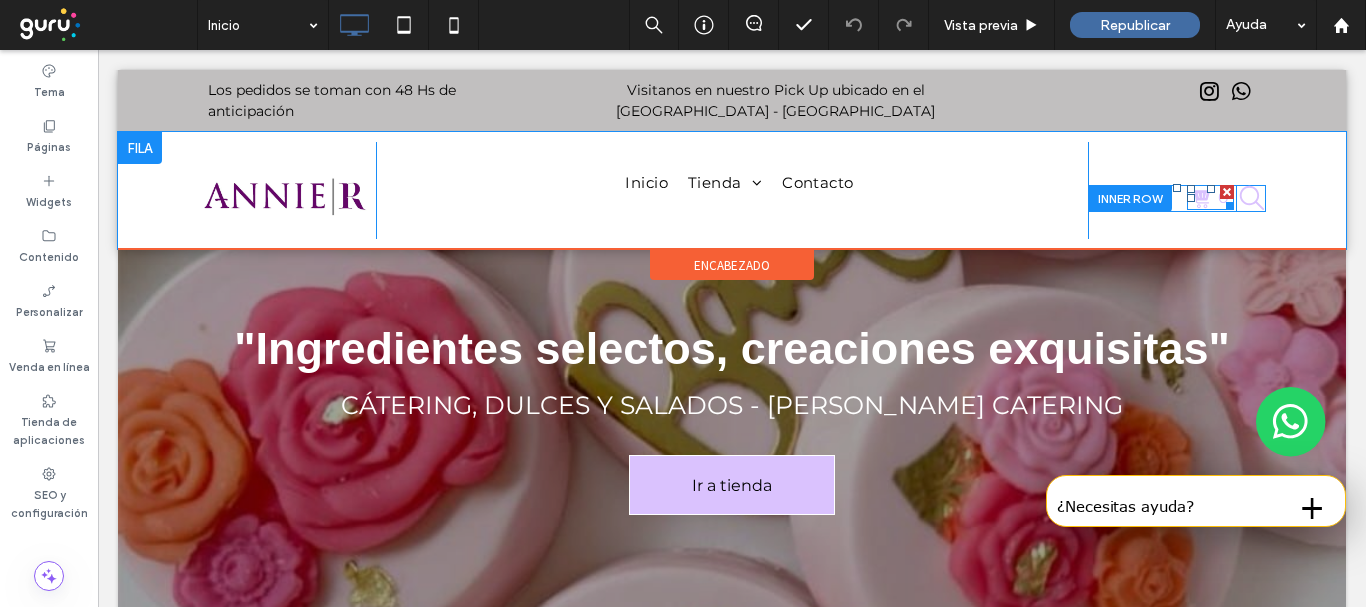 click at bounding box center (1226, 202) 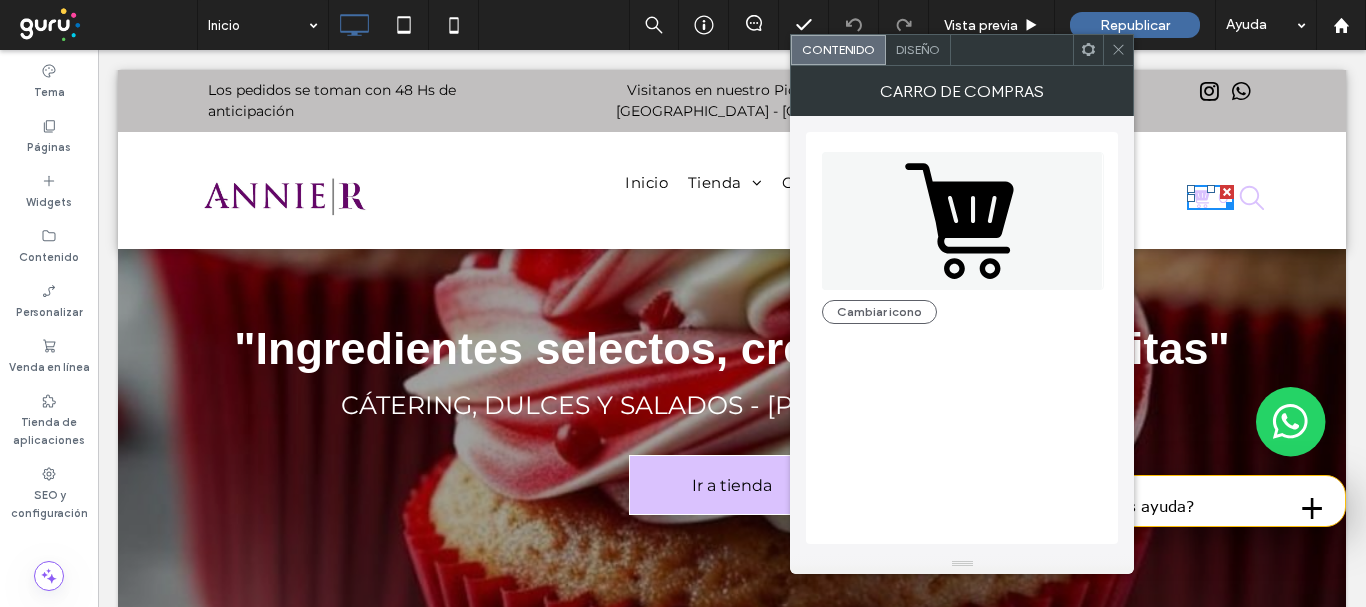 click 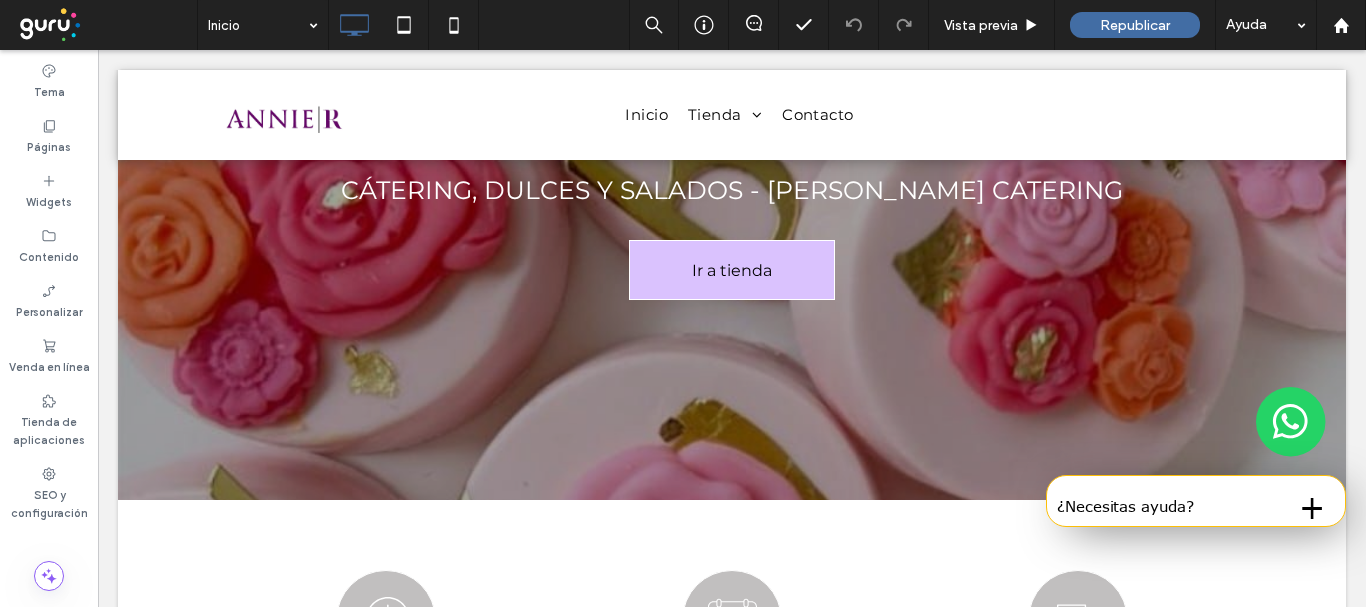 scroll, scrollTop: 0, scrollLeft: 0, axis: both 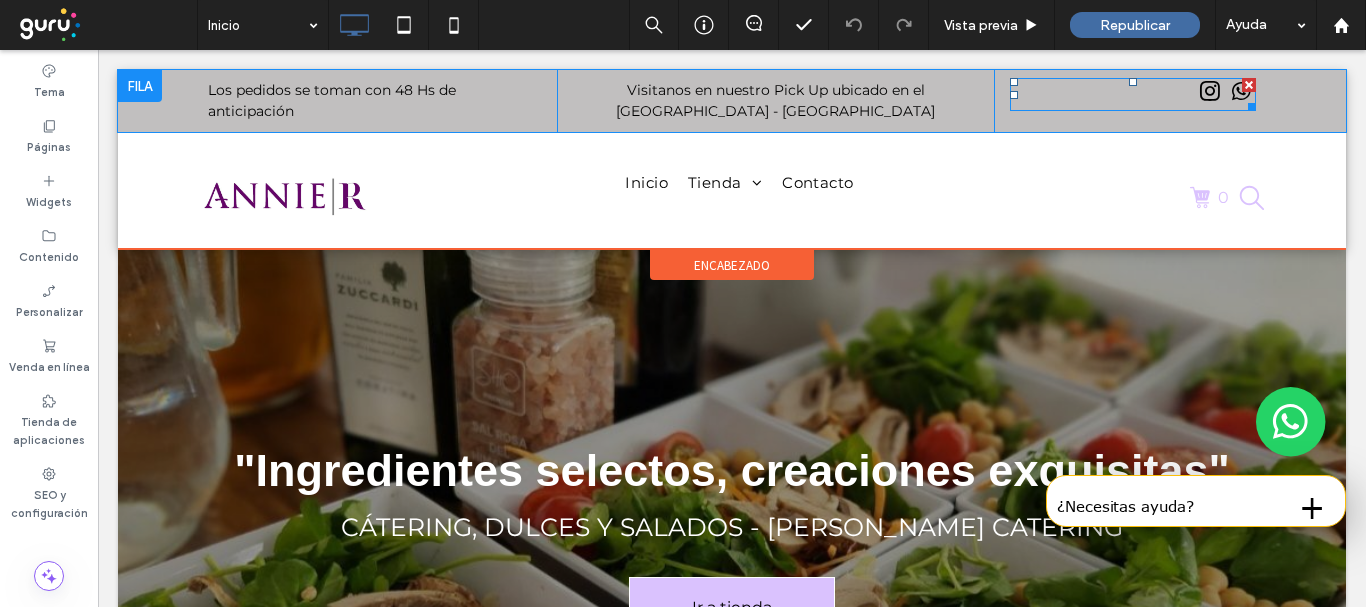 click at bounding box center [1210, 92] 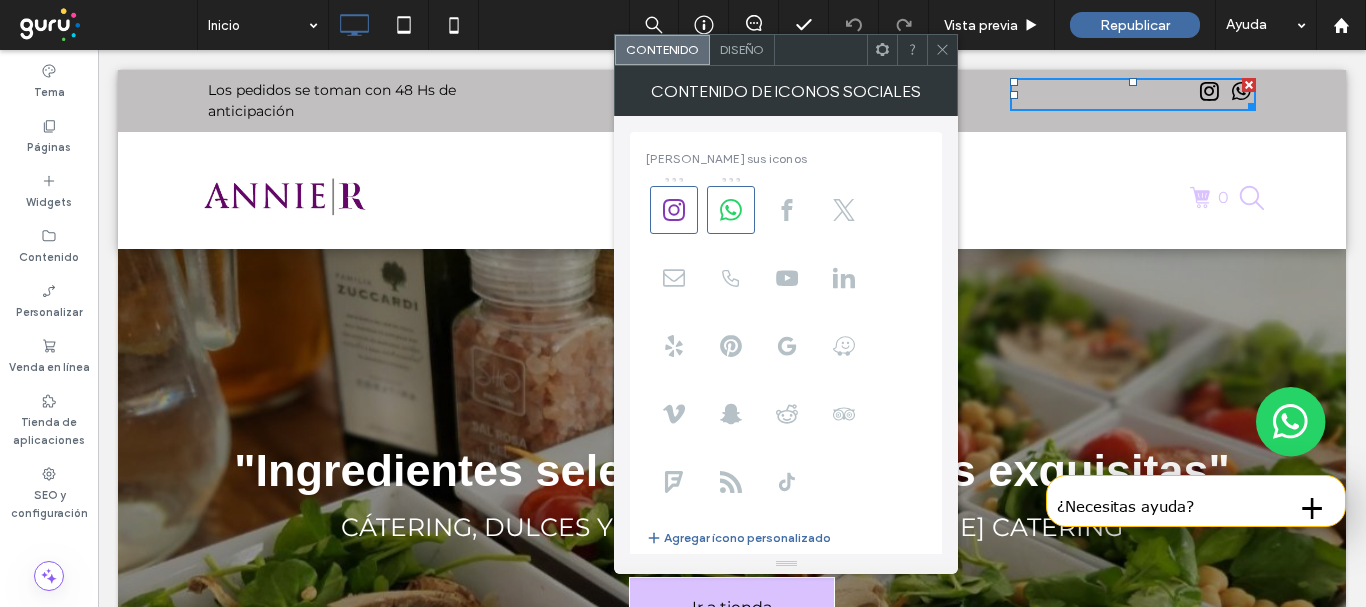 scroll, scrollTop: 243, scrollLeft: 0, axis: vertical 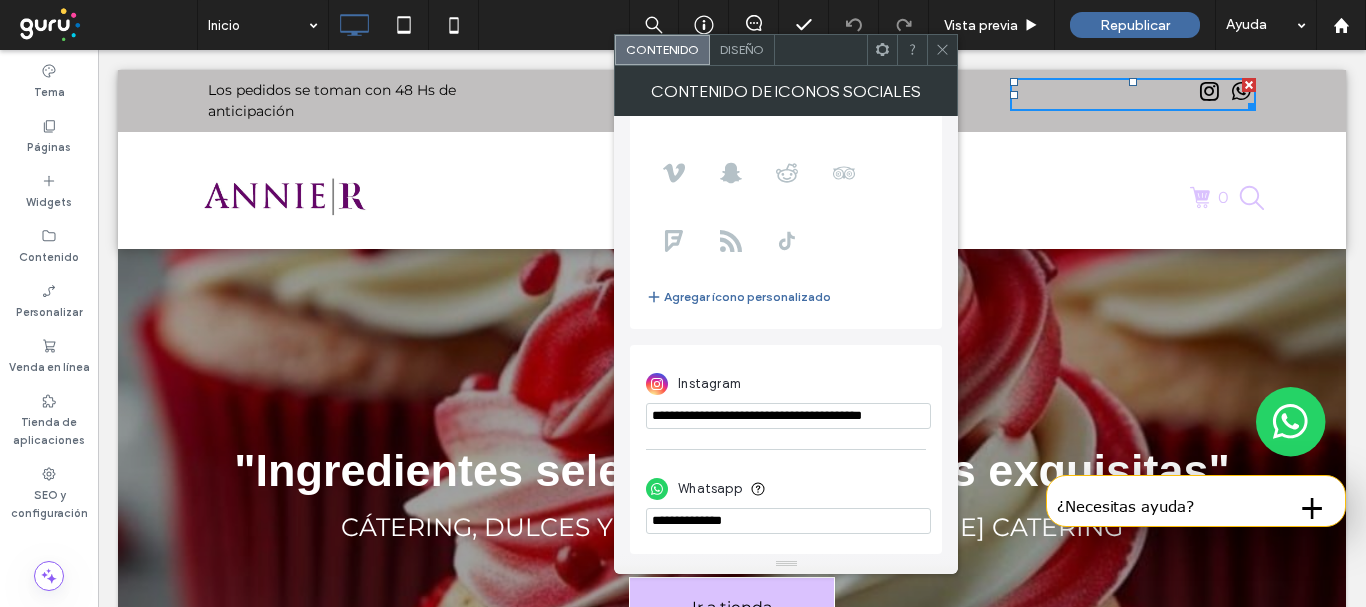 click on "**********" at bounding box center (788, 416) 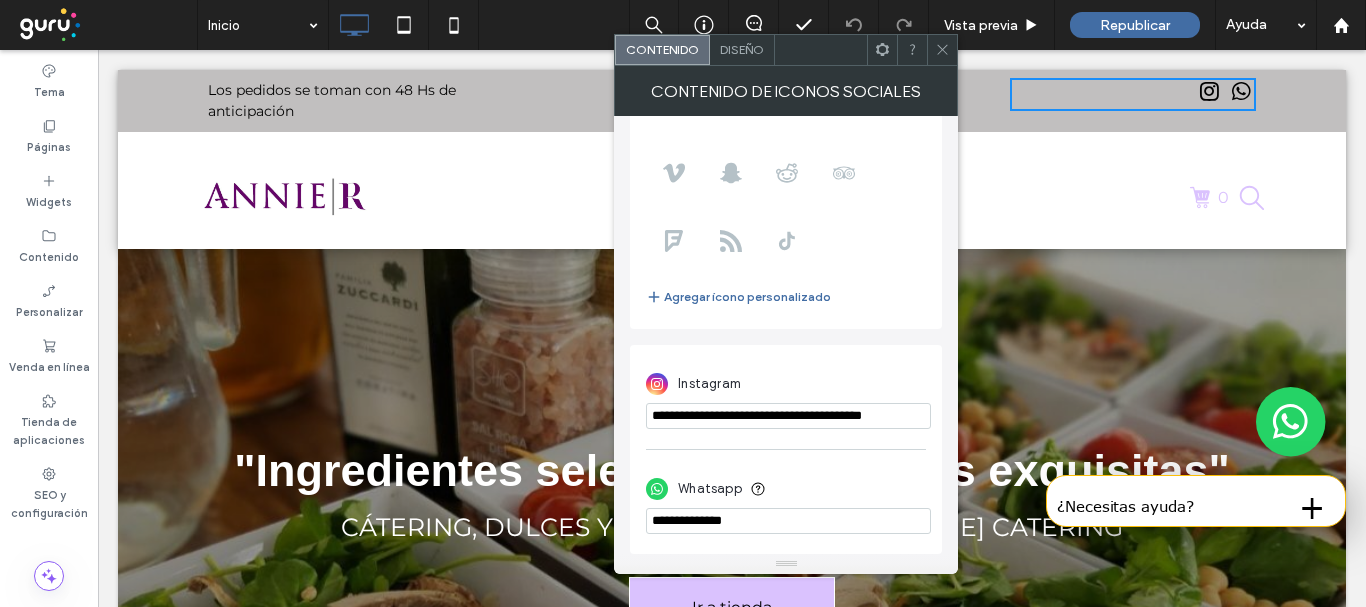 click 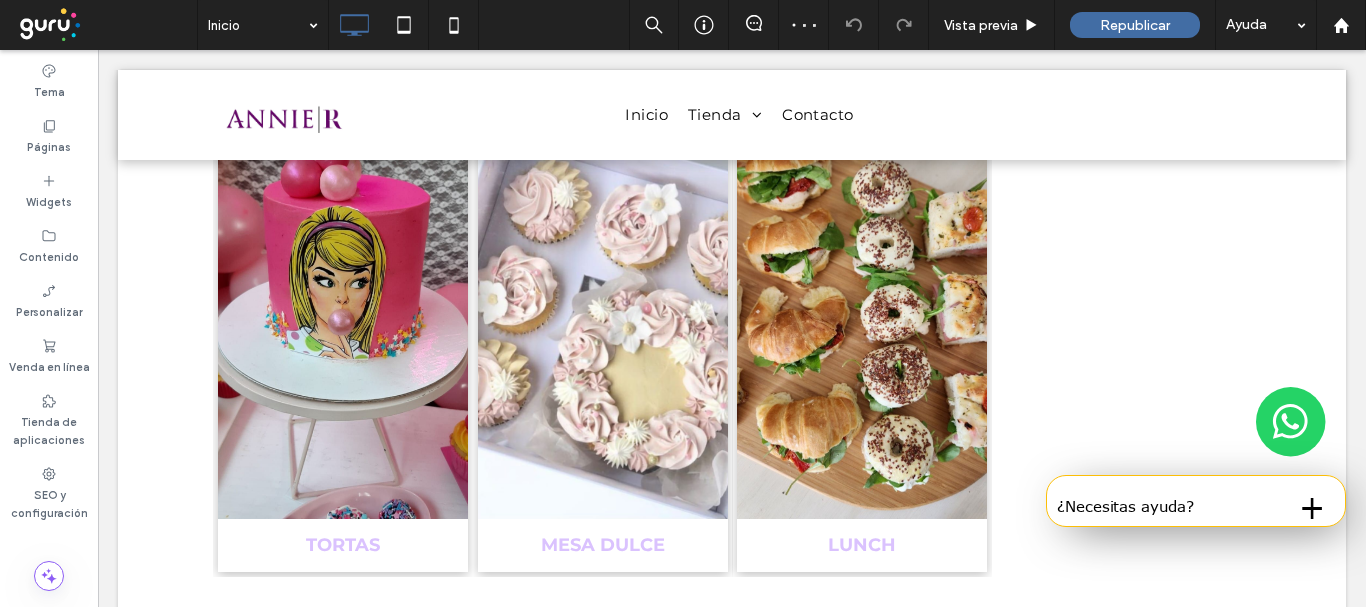 scroll, scrollTop: 2407, scrollLeft: 0, axis: vertical 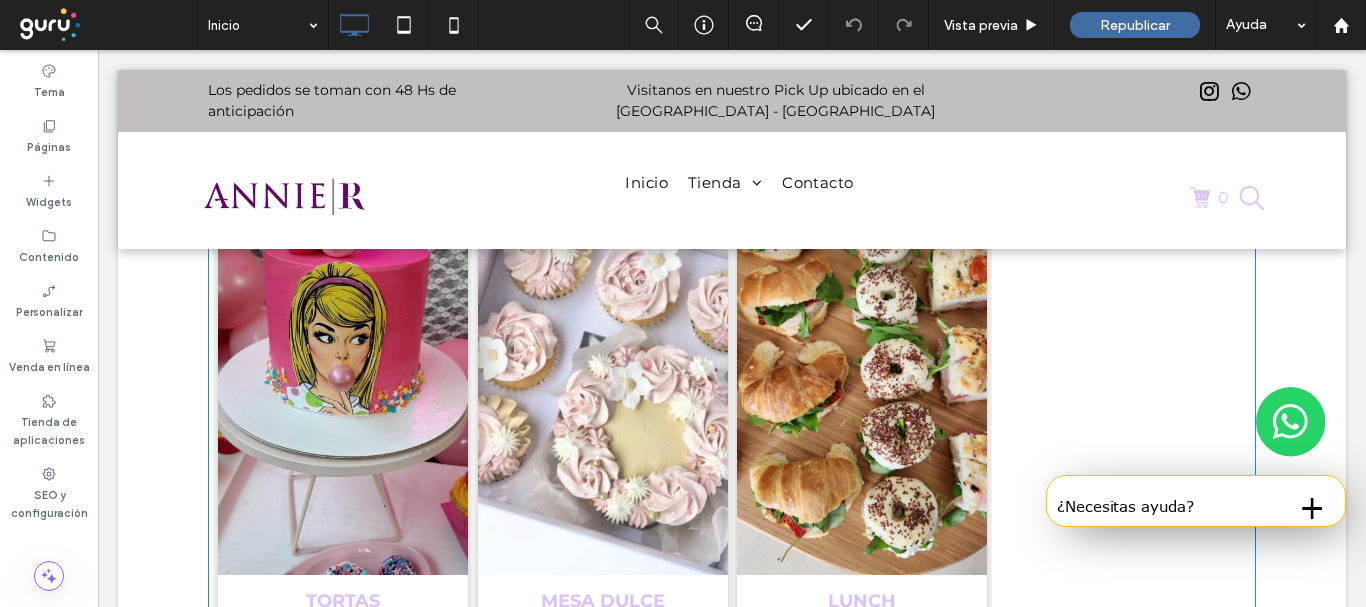 click at bounding box center [862, 372] 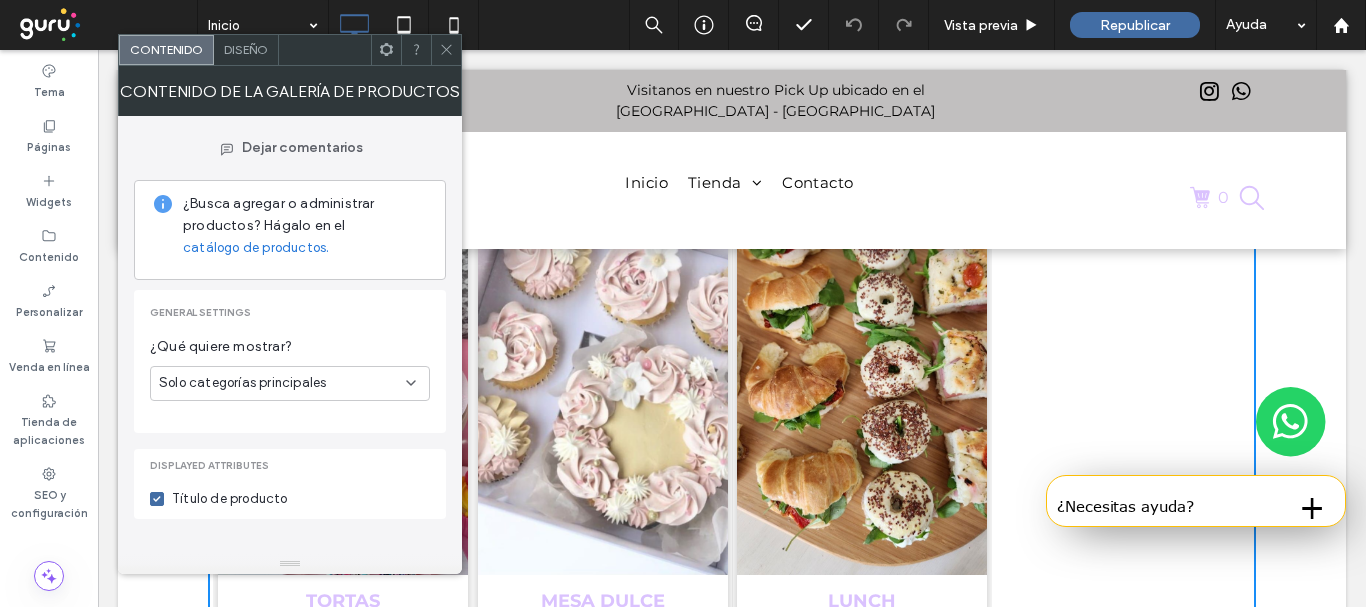 click 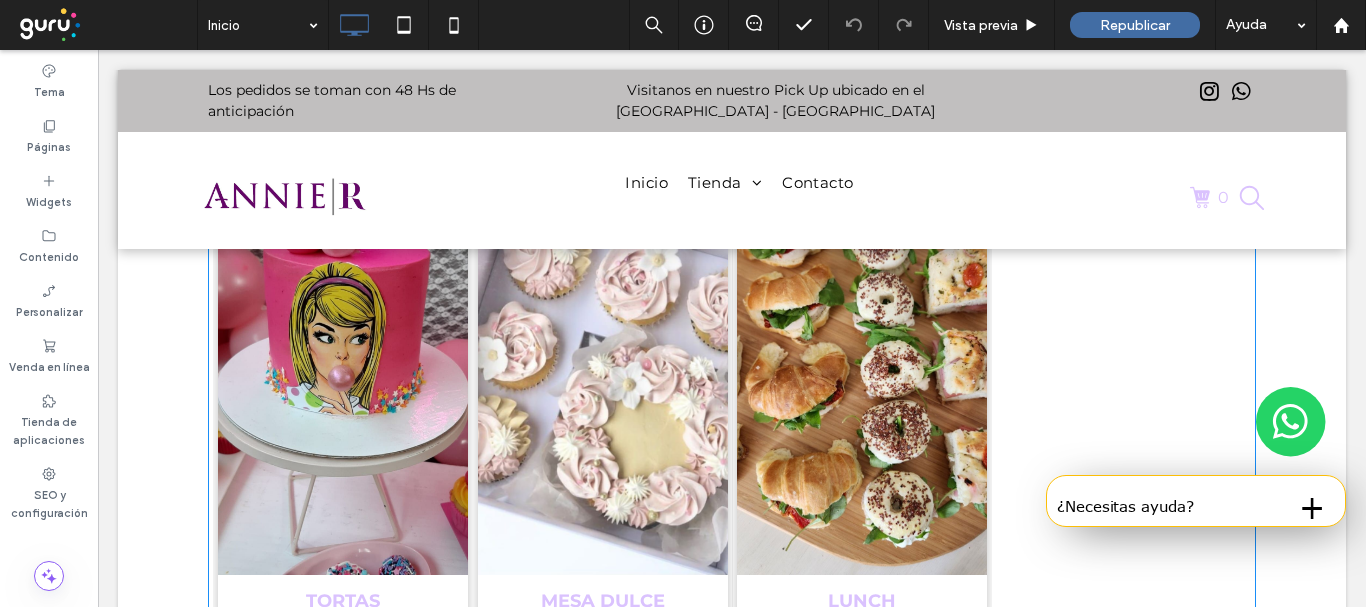 click at bounding box center (1122, 398) 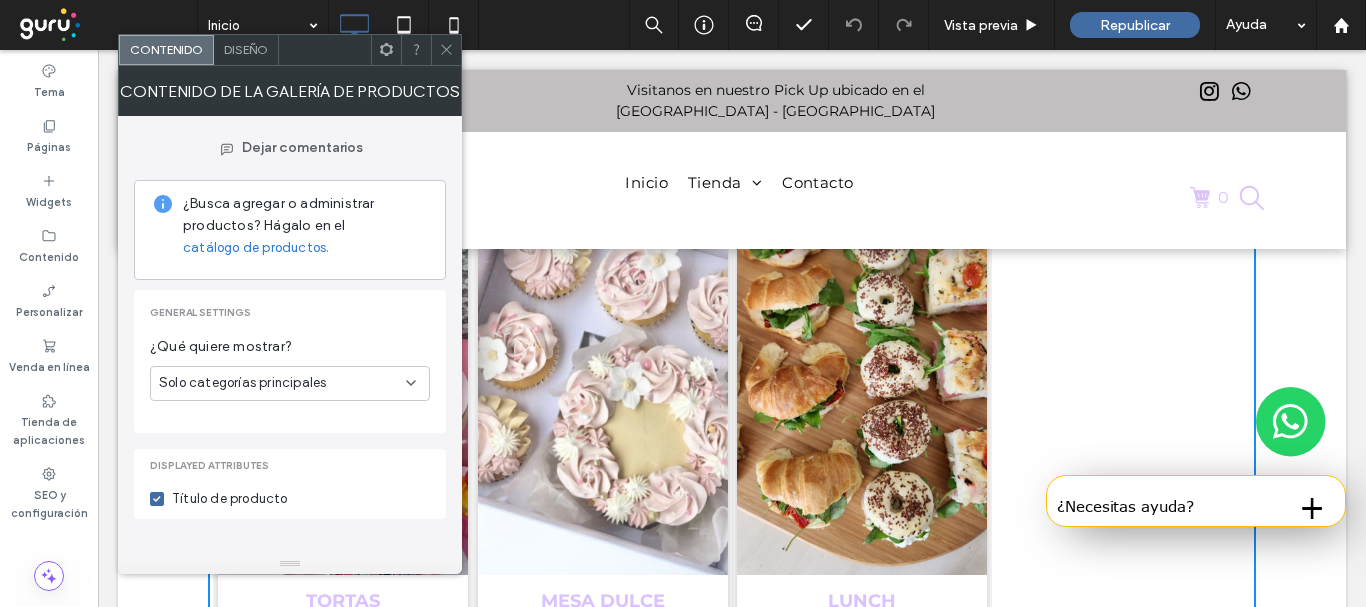 click 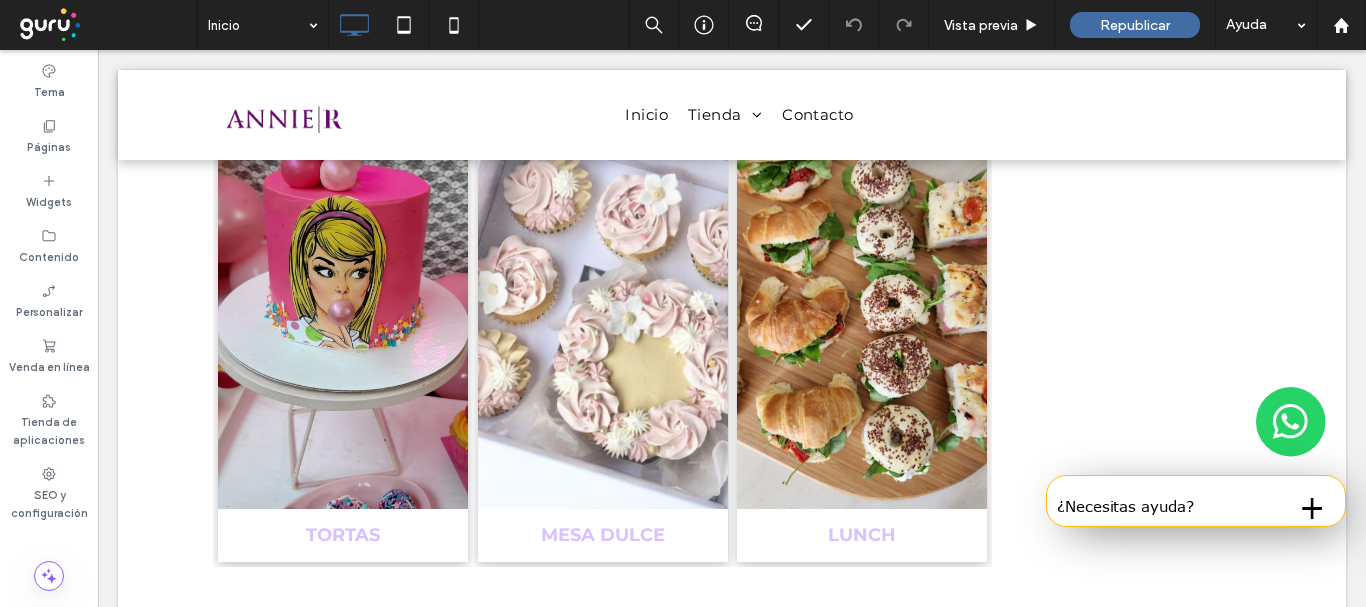 scroll, scrollTop: 2435, scrollLeft: 0, axis: vertical 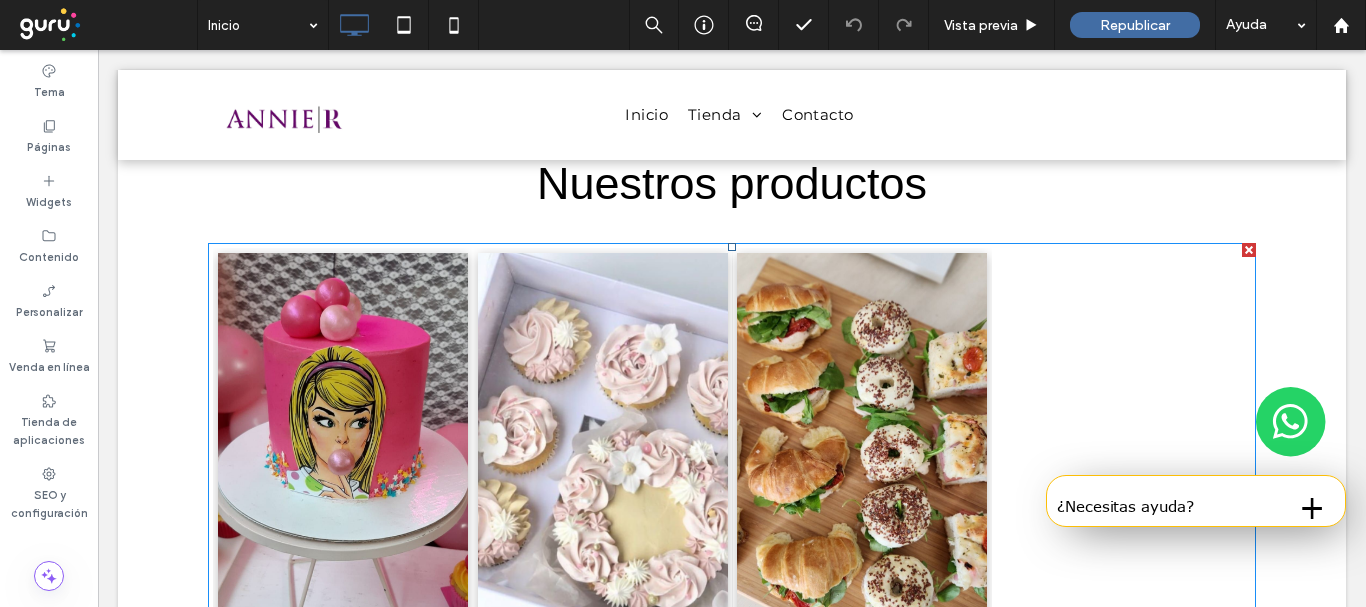 click at bounding box center [1122, 482] 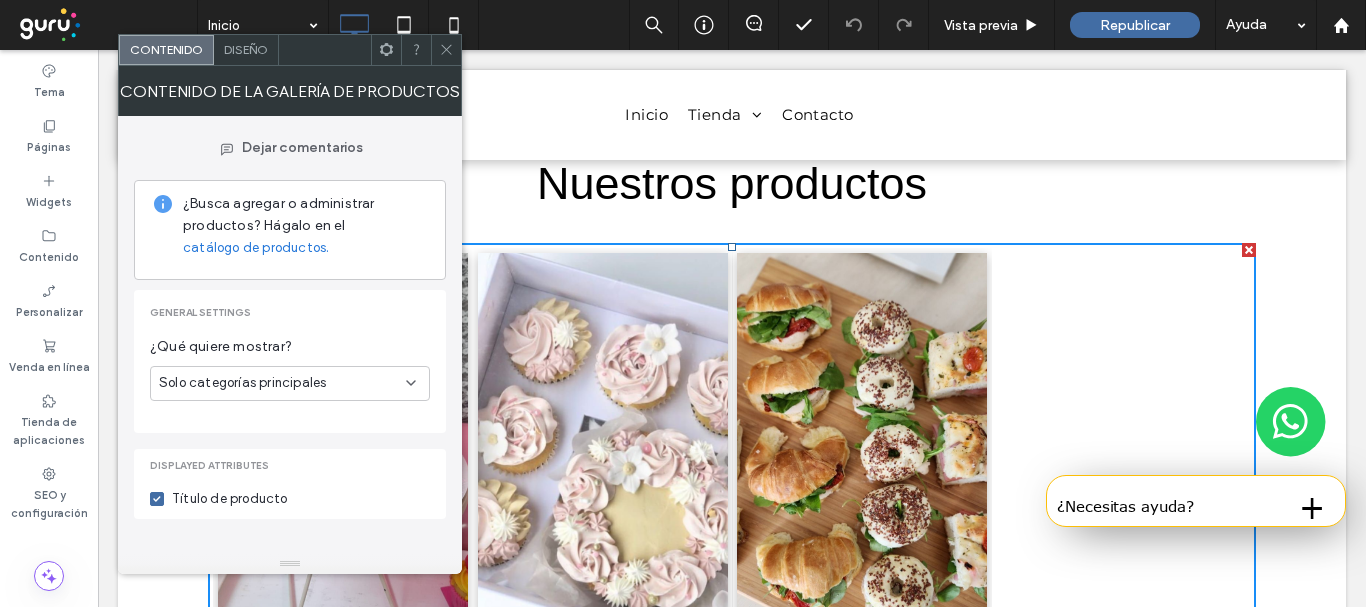 click on "Diseño" at bounding box center (246, 49) 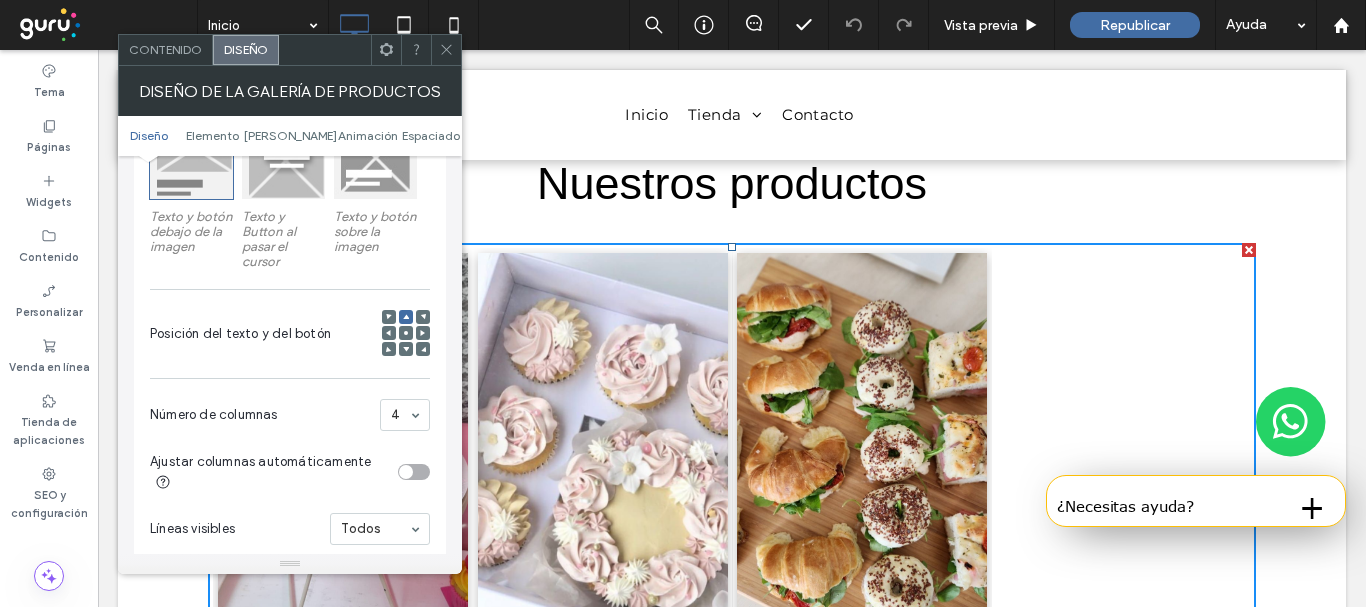 scroll, scrollTop: 380, scrollLeft: 0, axis: vertical 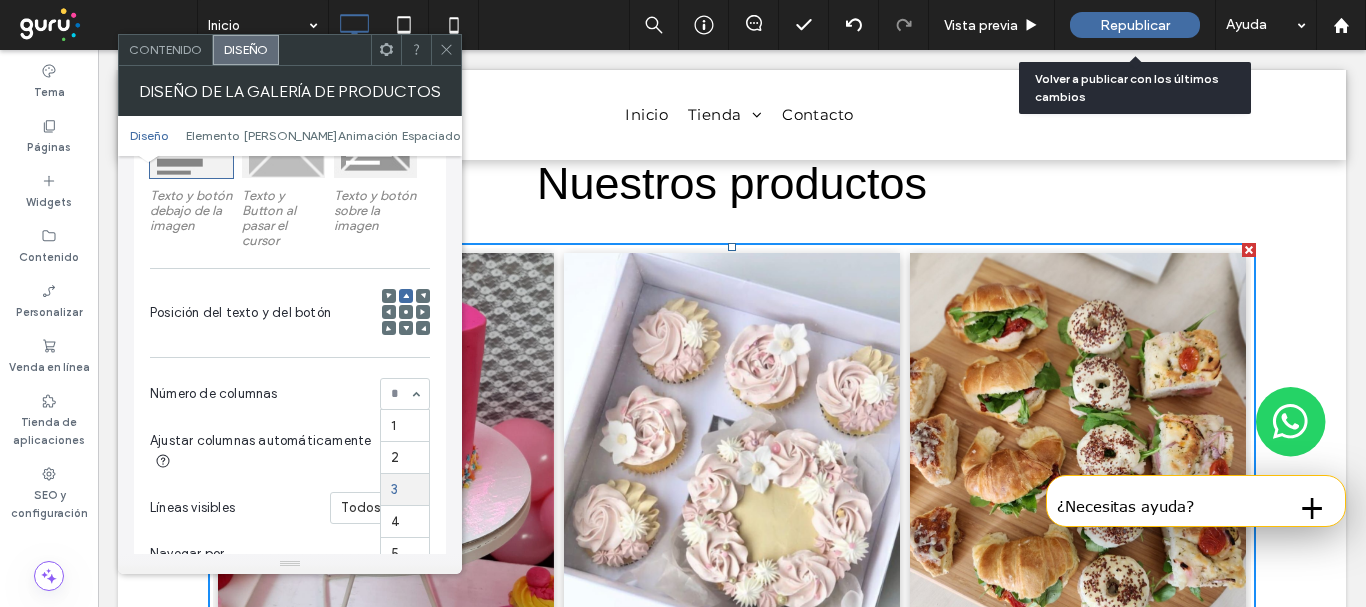 click on "Republicar" at bounding box center (1135, 25) 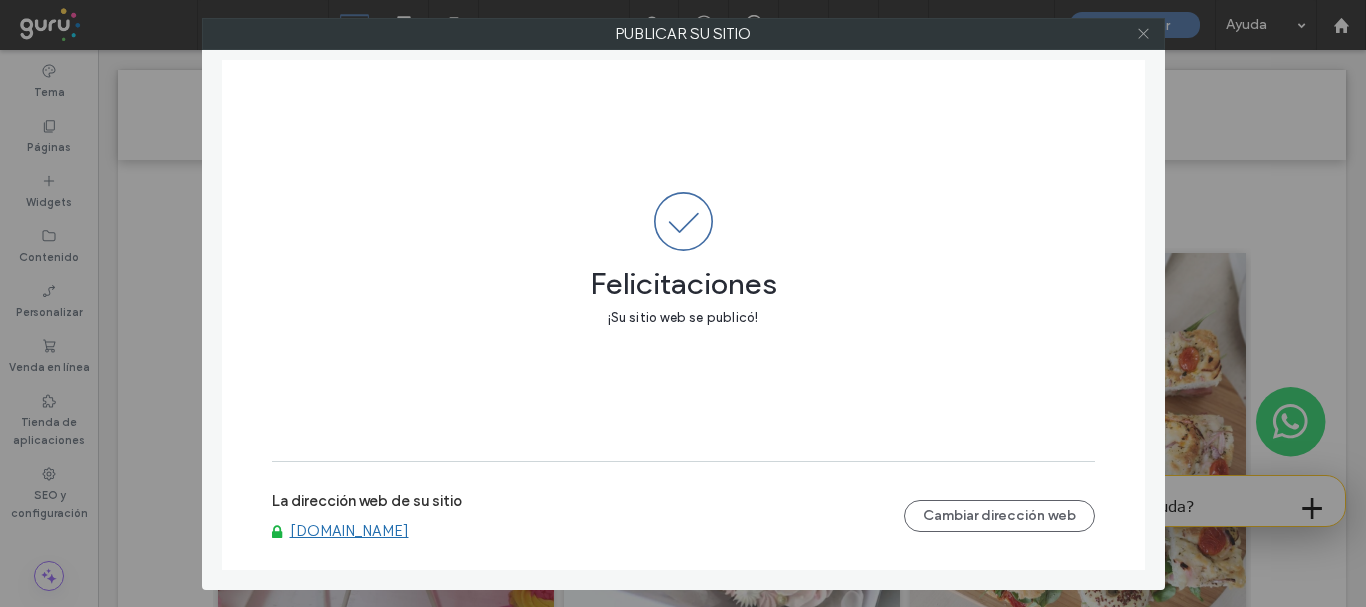 click 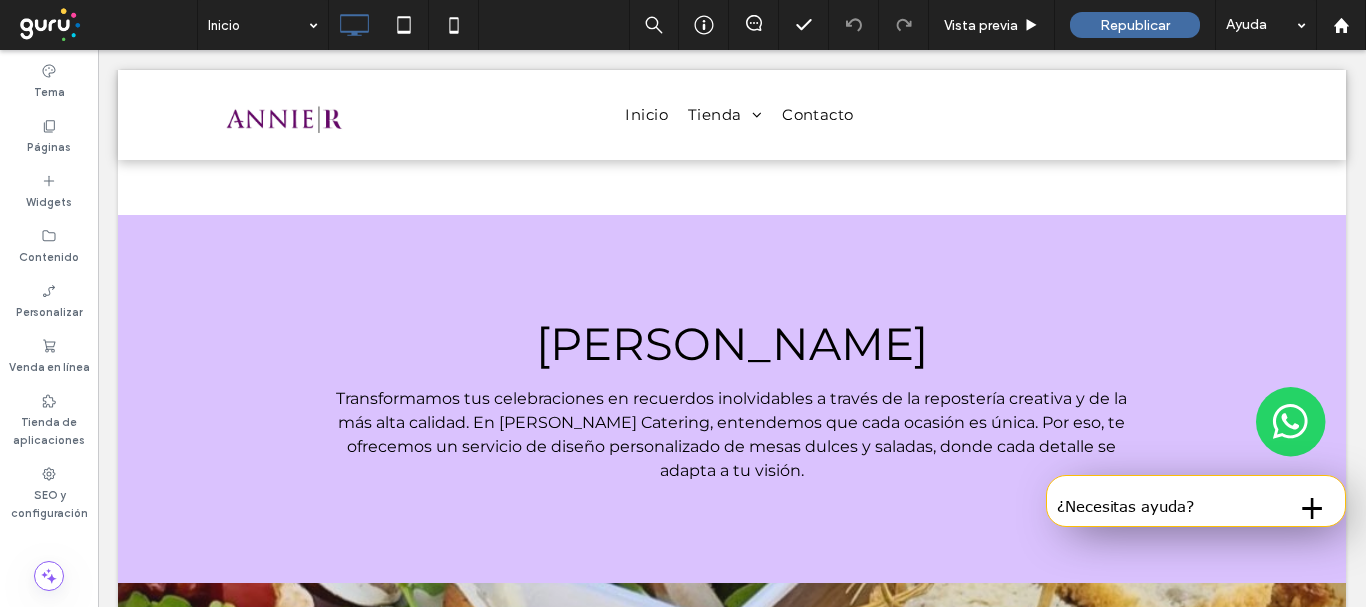 scroll, scrollTop: 0, scrollLeft: 0, axis: both 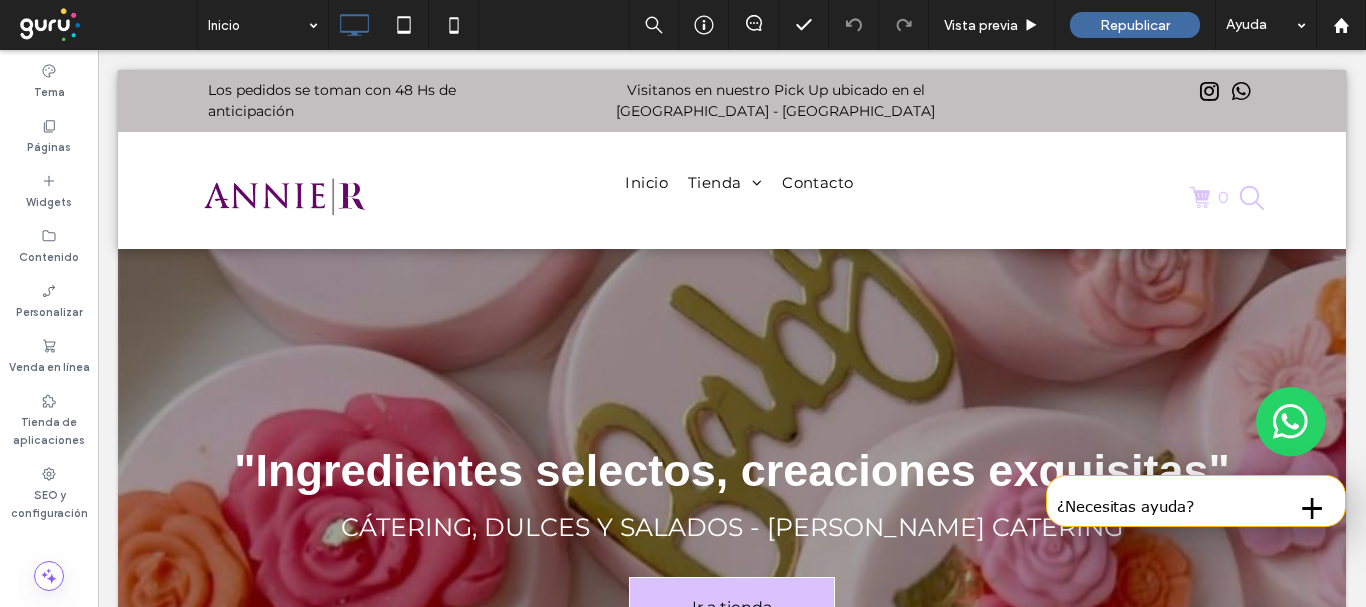 drag, startPoint x: 1365, startPoint y: 337, endPoint x: 1400, endPoint y: 96, distance: 243.52823 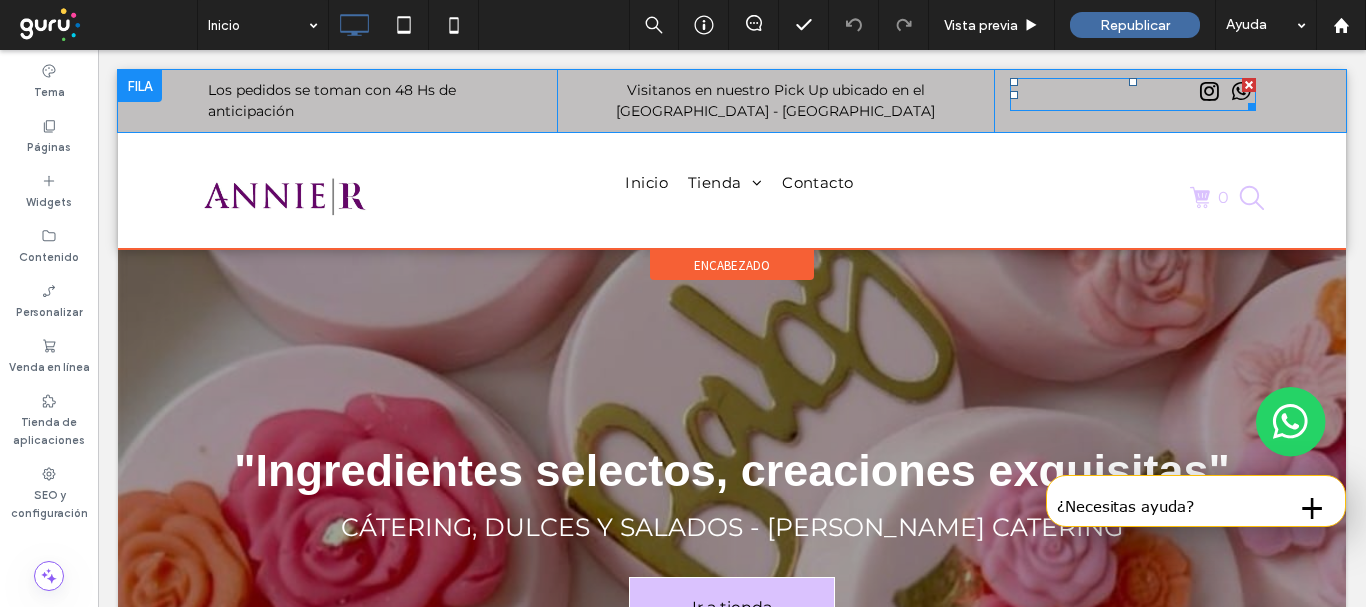 click at bounding box center (1226, 94) 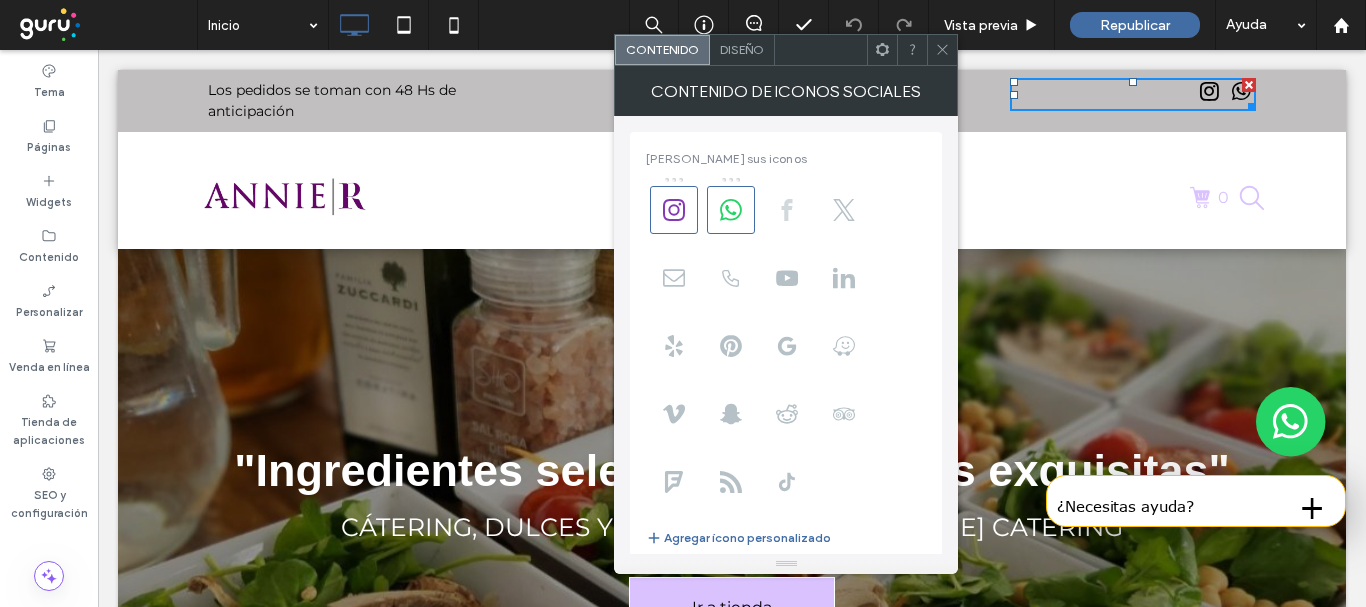 click 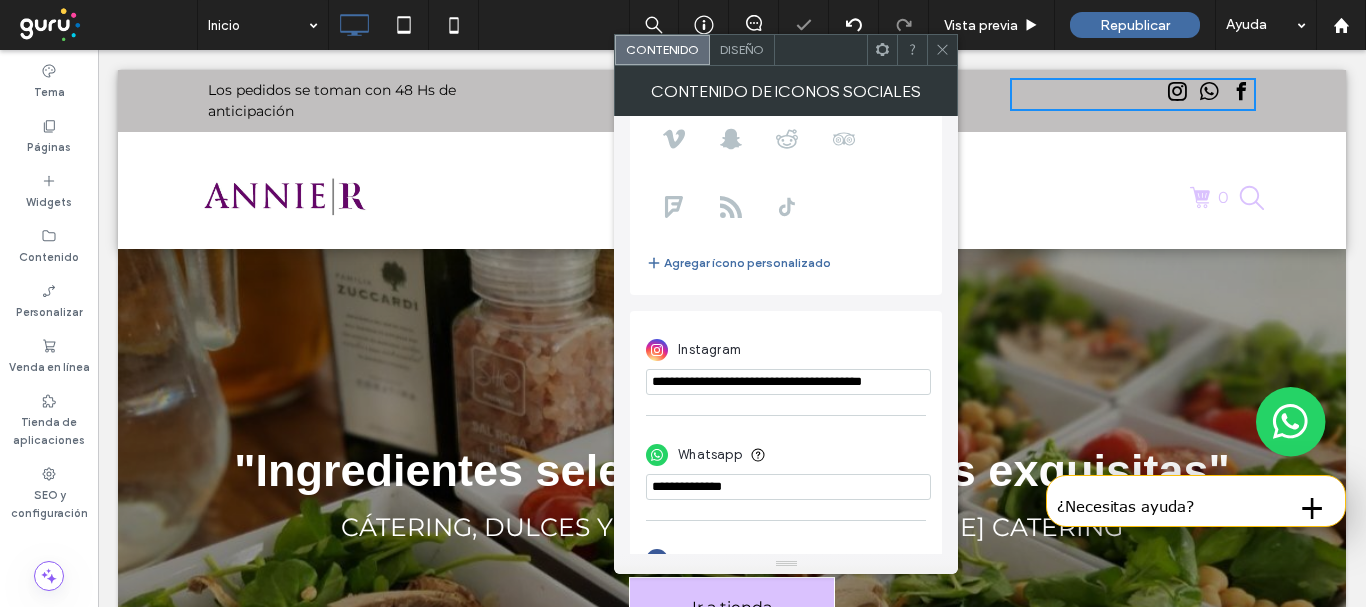 scroll, scrollTop: 349, scrollLeft: 0, axis: vertical 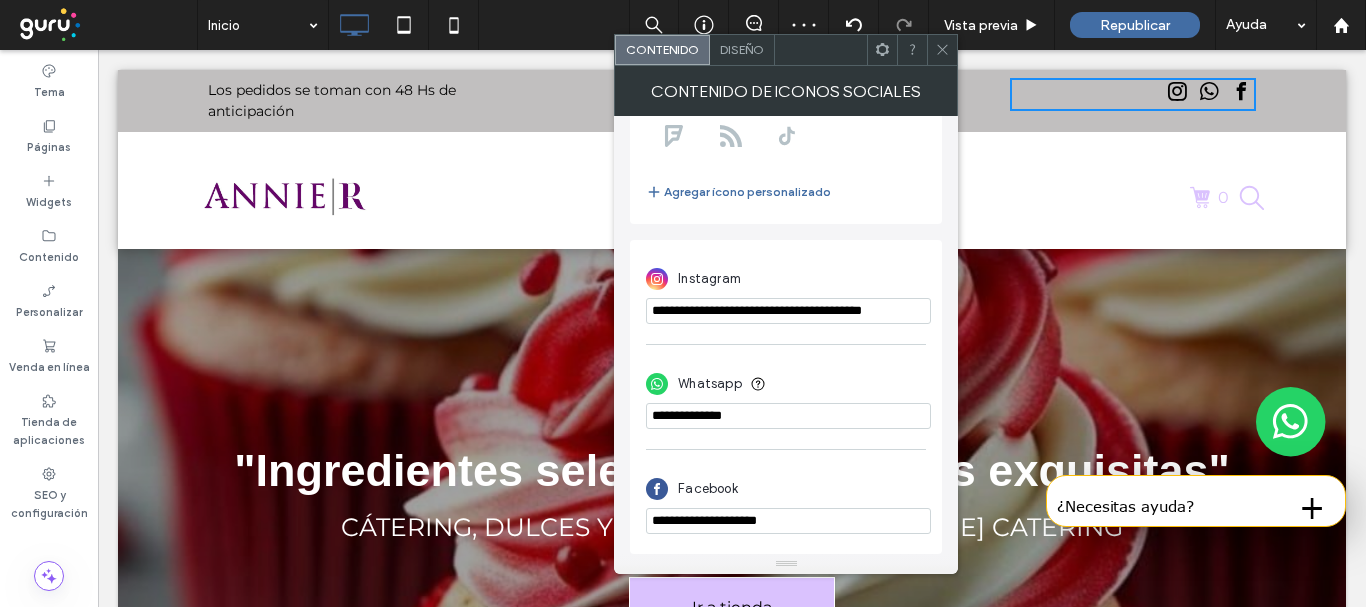 click on "**********" at bounding box center (788, 521) 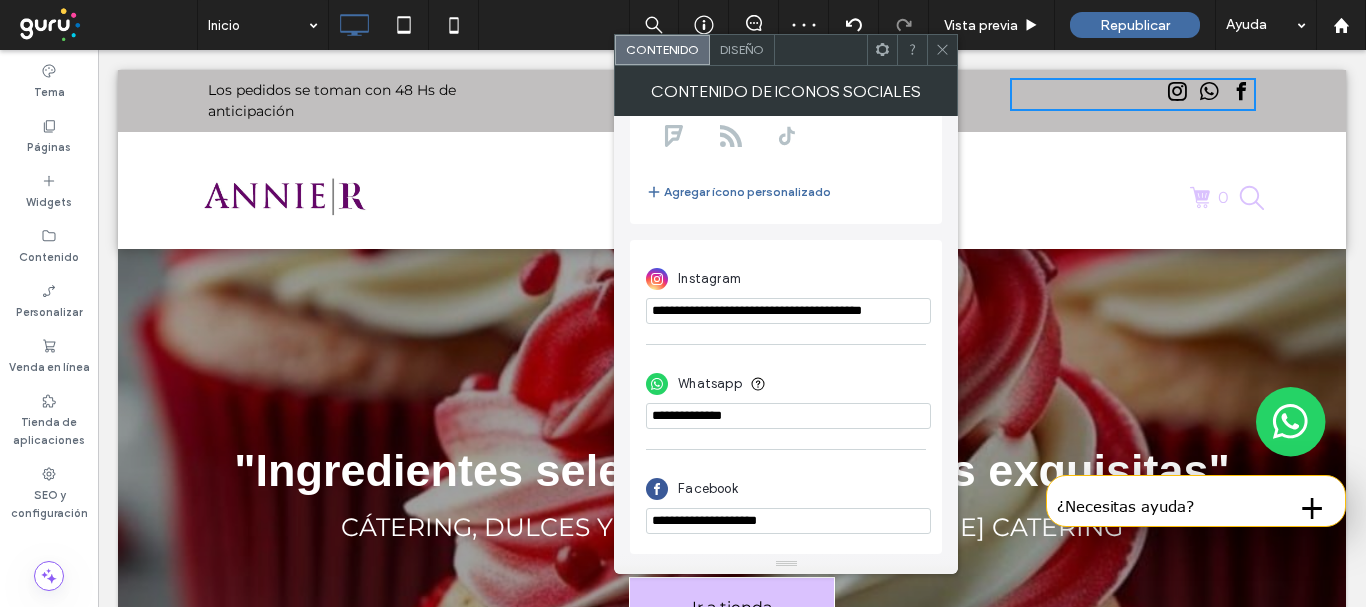 paste on "**********" 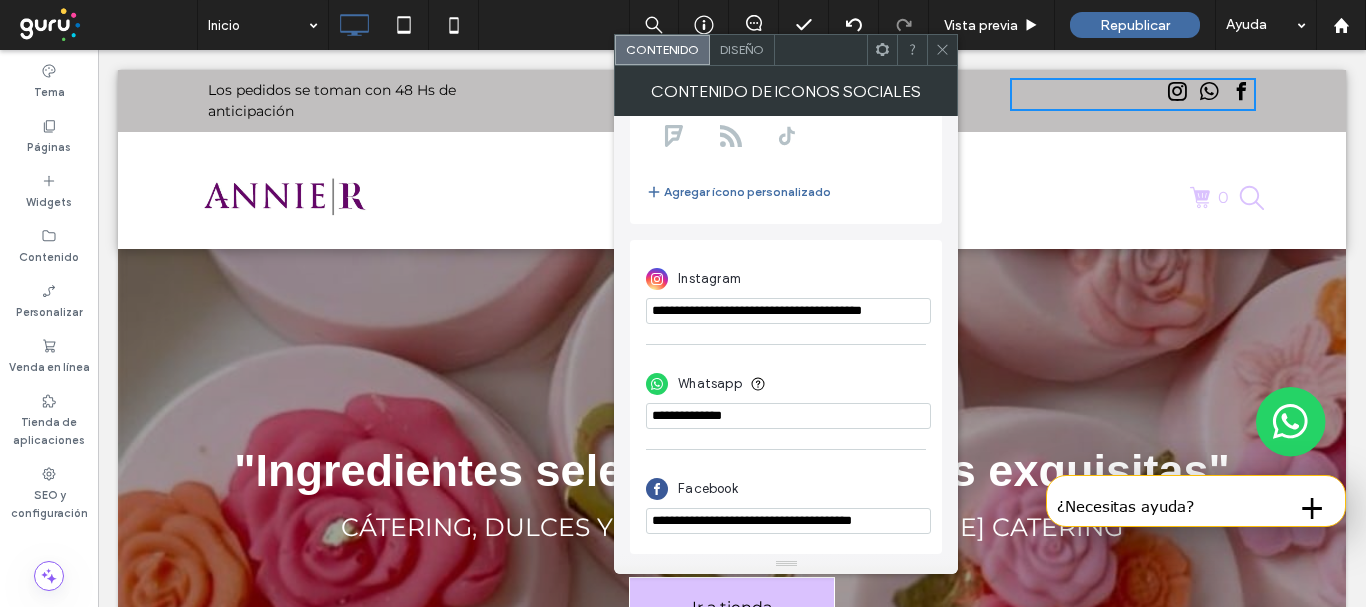type on "**********" 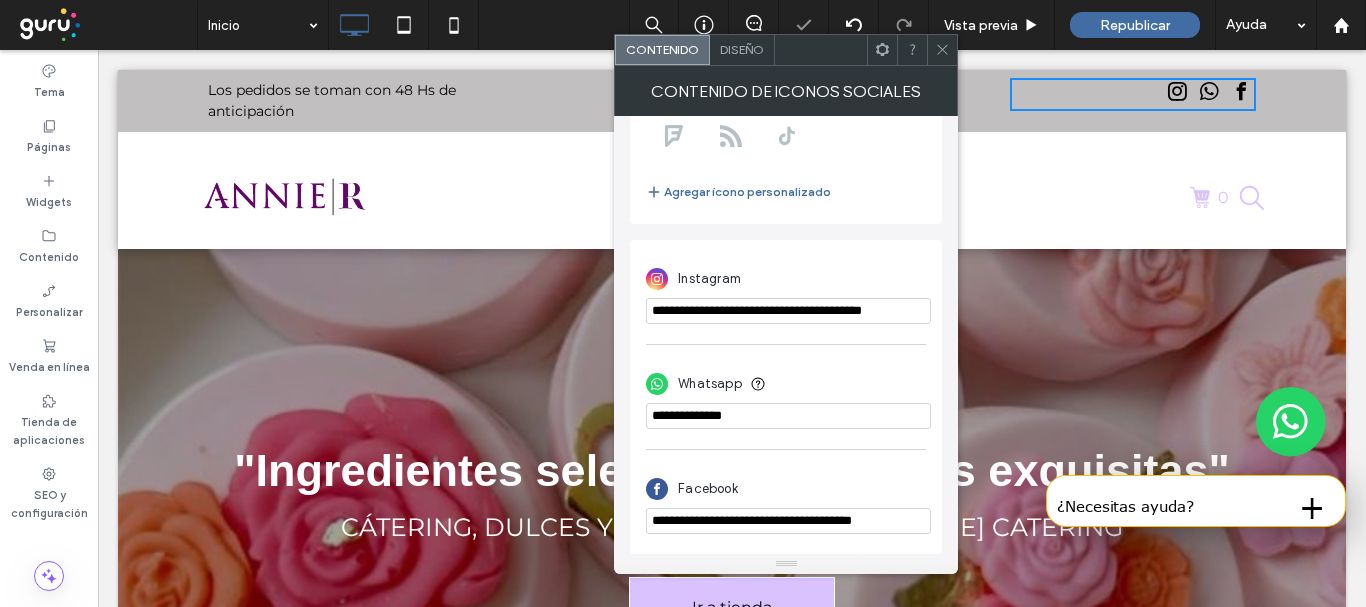 click 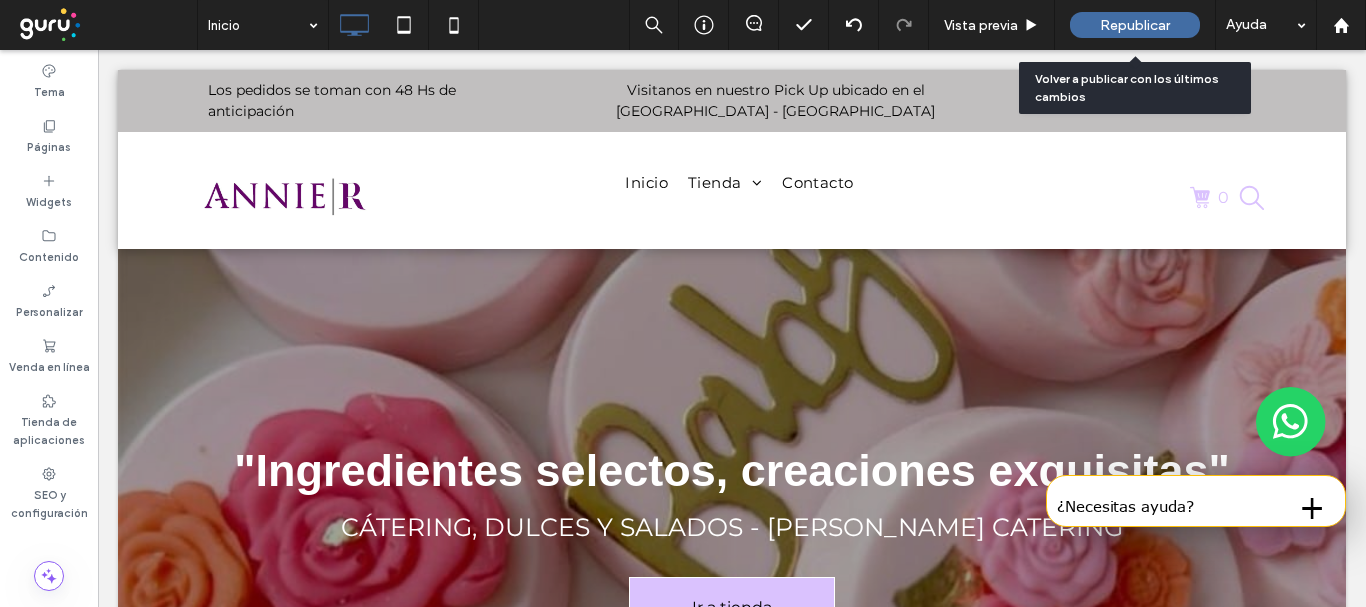 click on "Republicar" at bounding box center [1135, 25] 